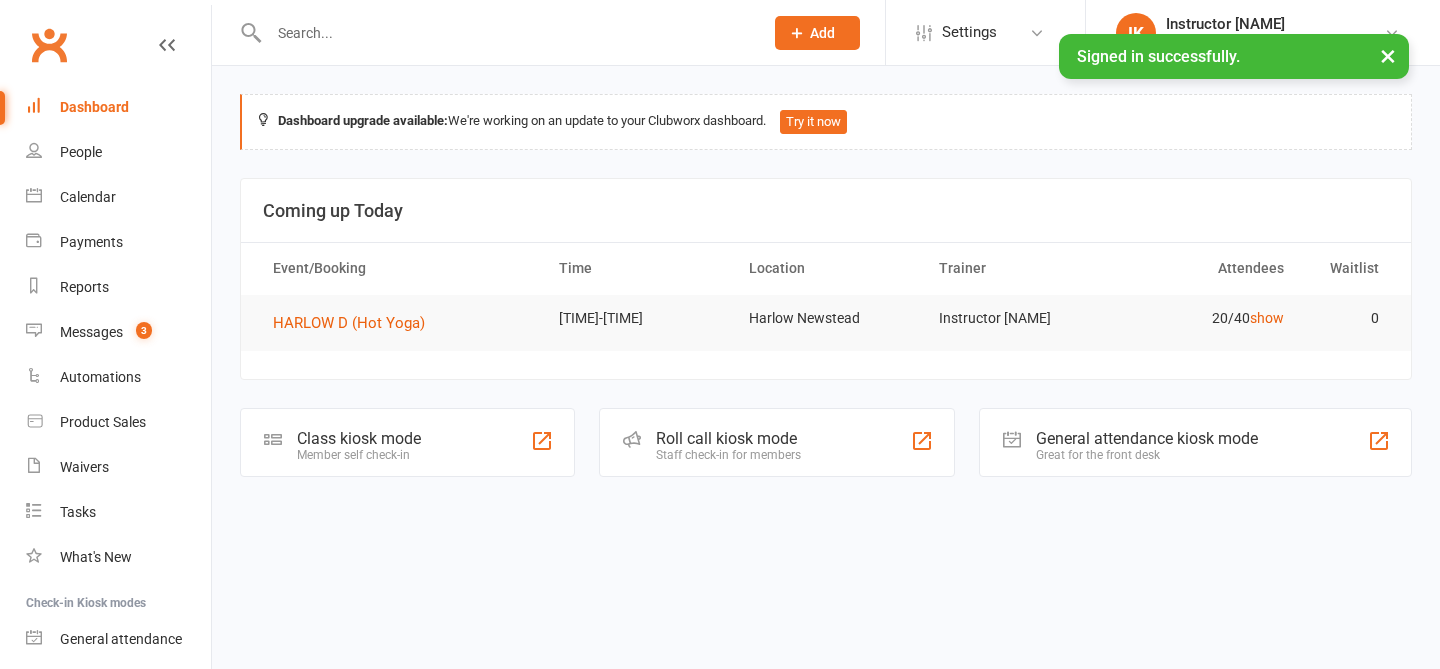 scroll, scrollTop: 0, scrollLeft: 0, axis: both 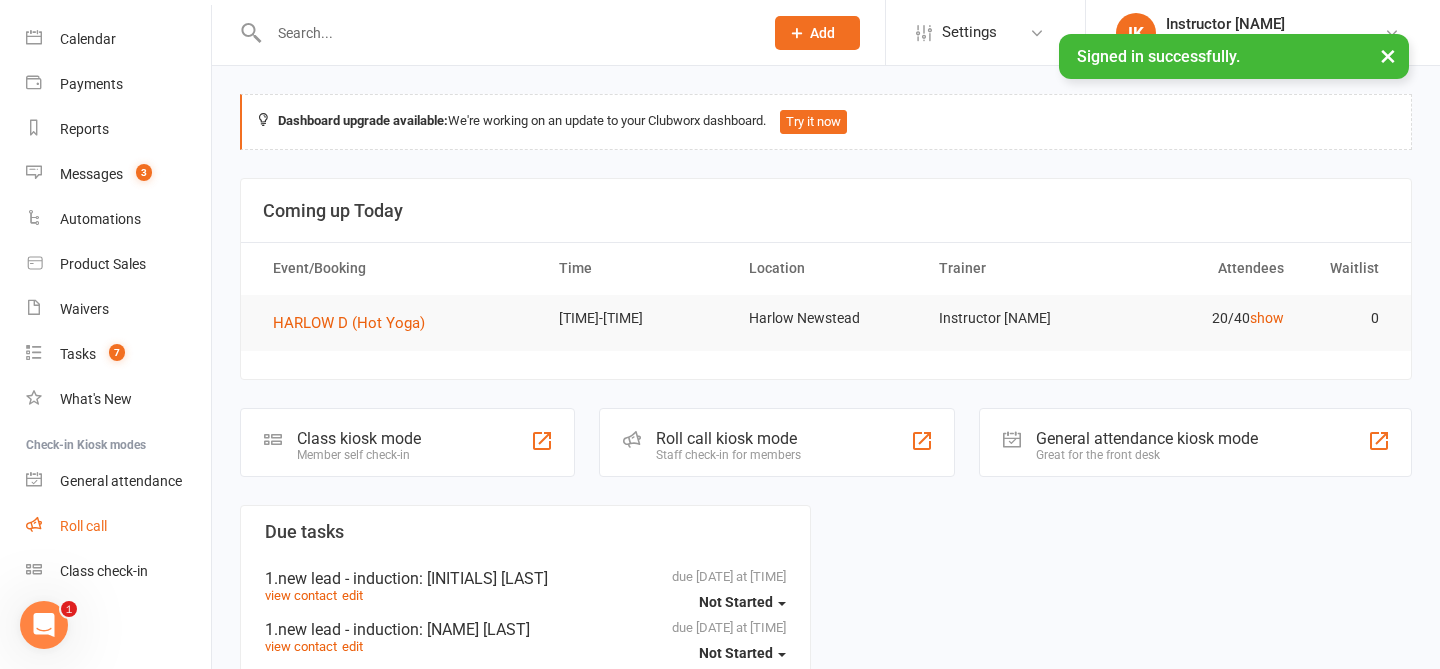 click on "Roll call" at bounding box center [118, 526] 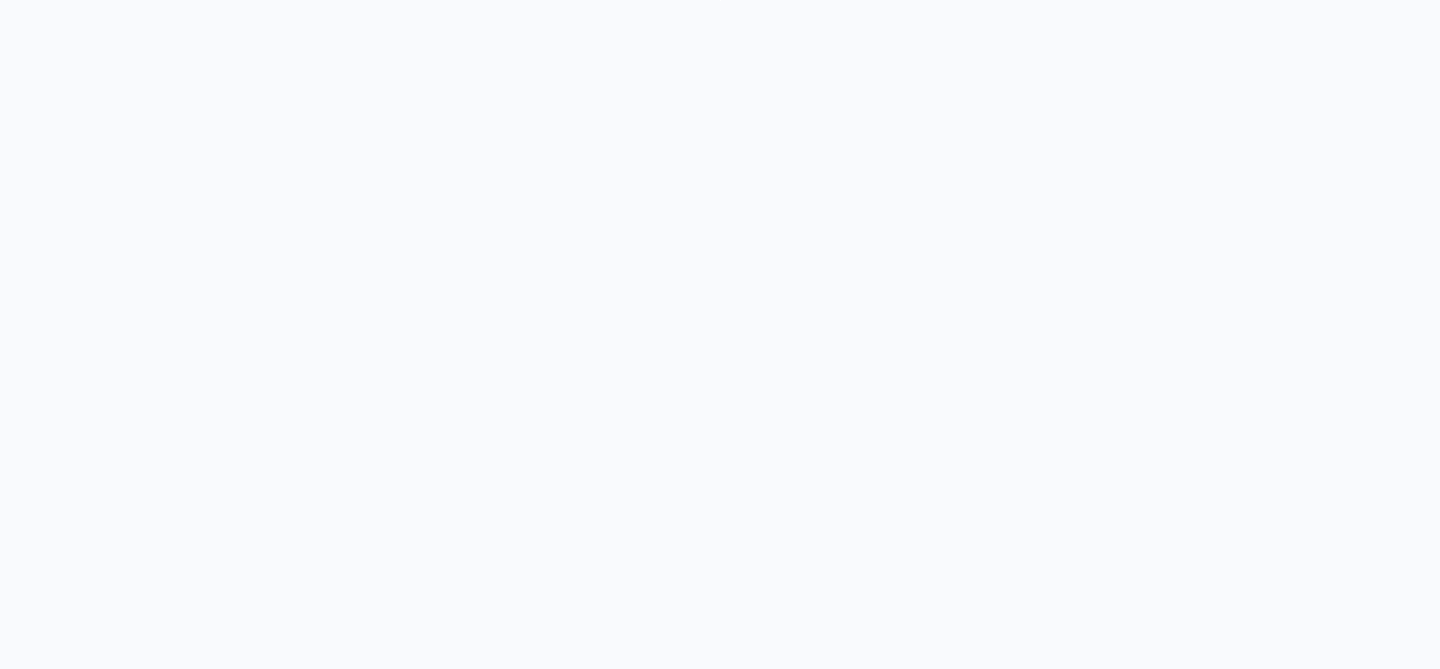 scroll, scrollTop: 0, scrollLeft: 0, axis: both 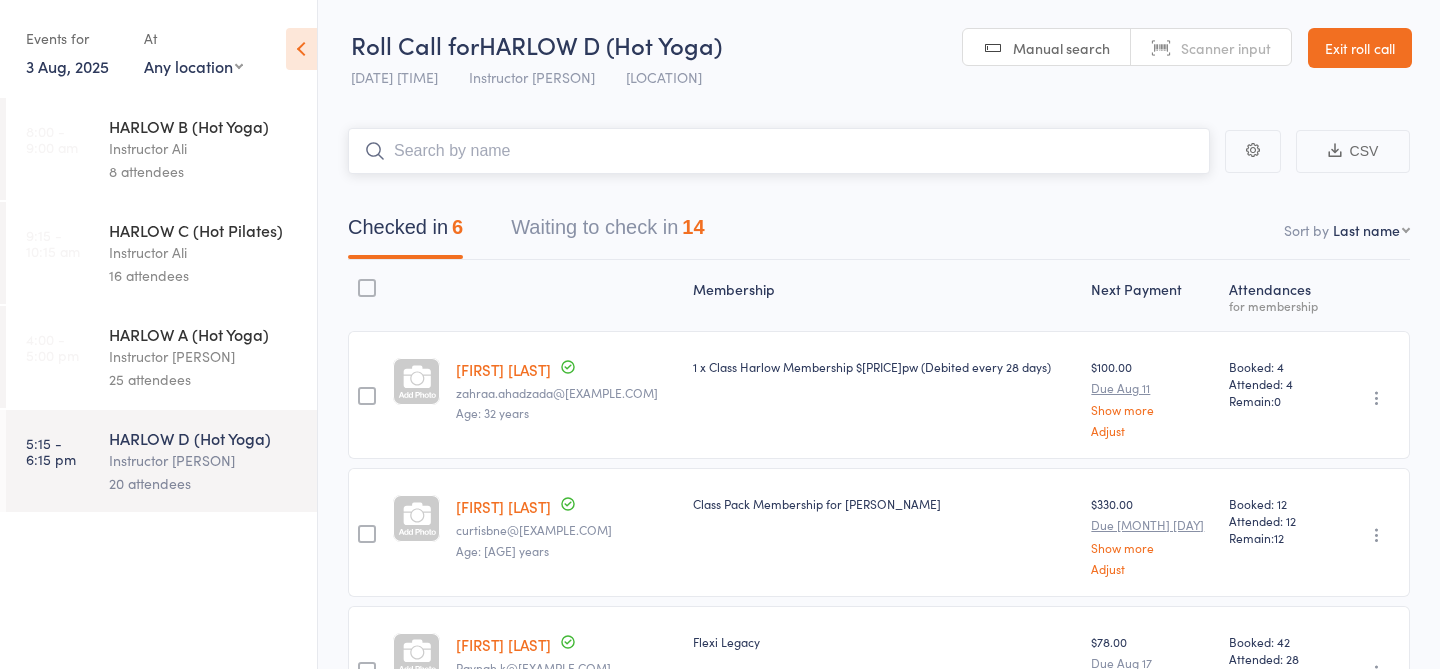 click on "Waiting to check in  14" at bounding box center (607, 232) 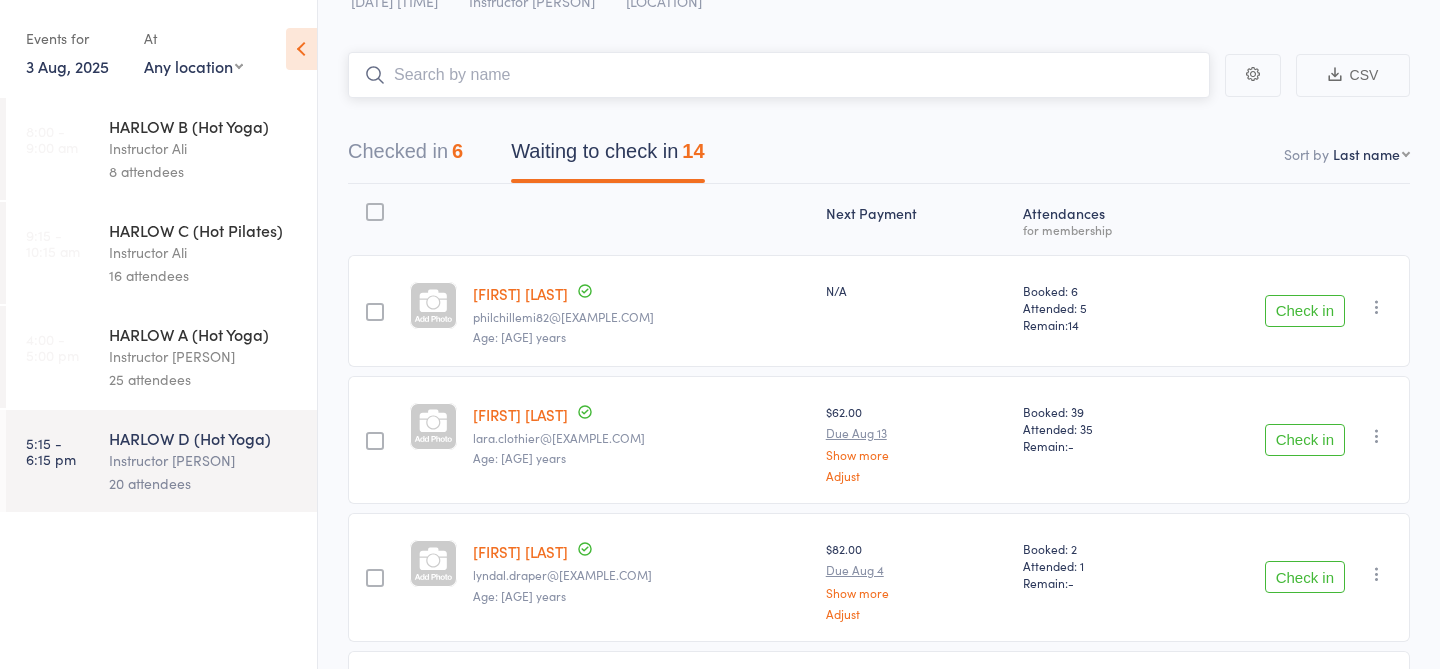 scroll, scrollTop: 111, scrollLeft: 0, axis: vertical 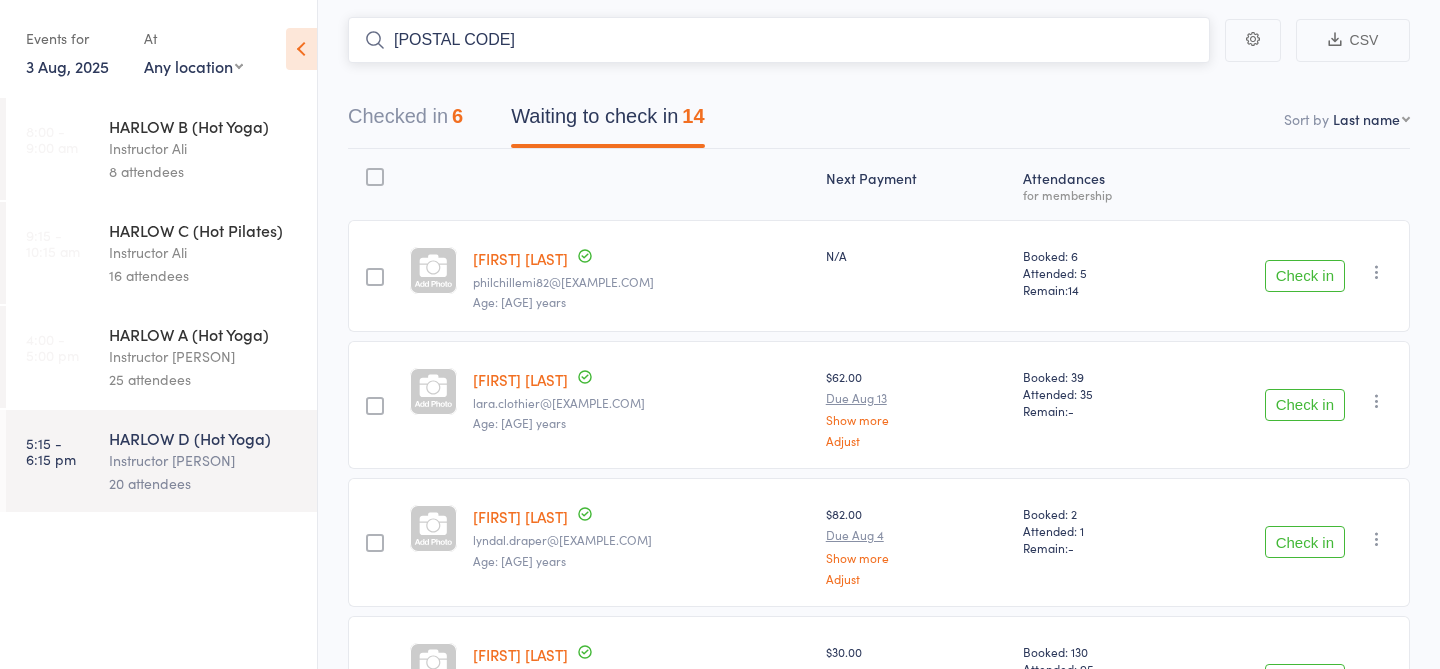 type on "[POSTAL CODE]" 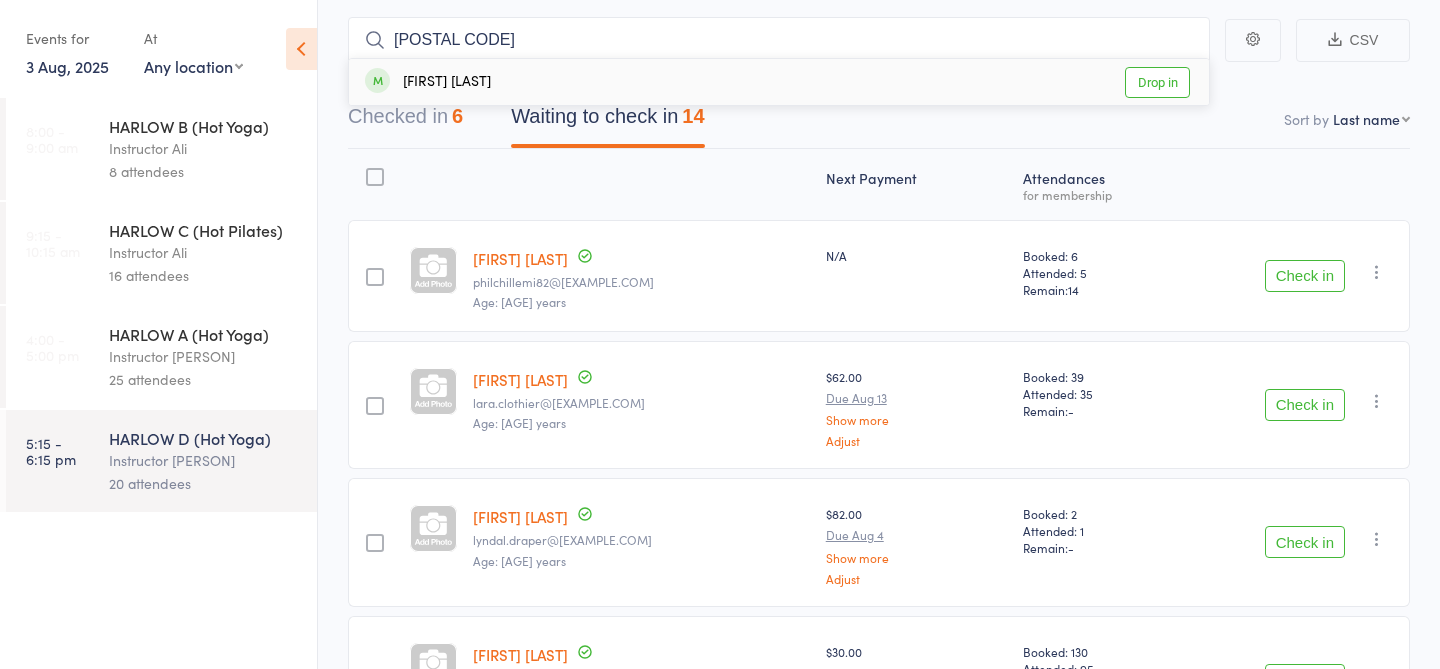 click on "Drop in" at bounding box center [1157, 82] 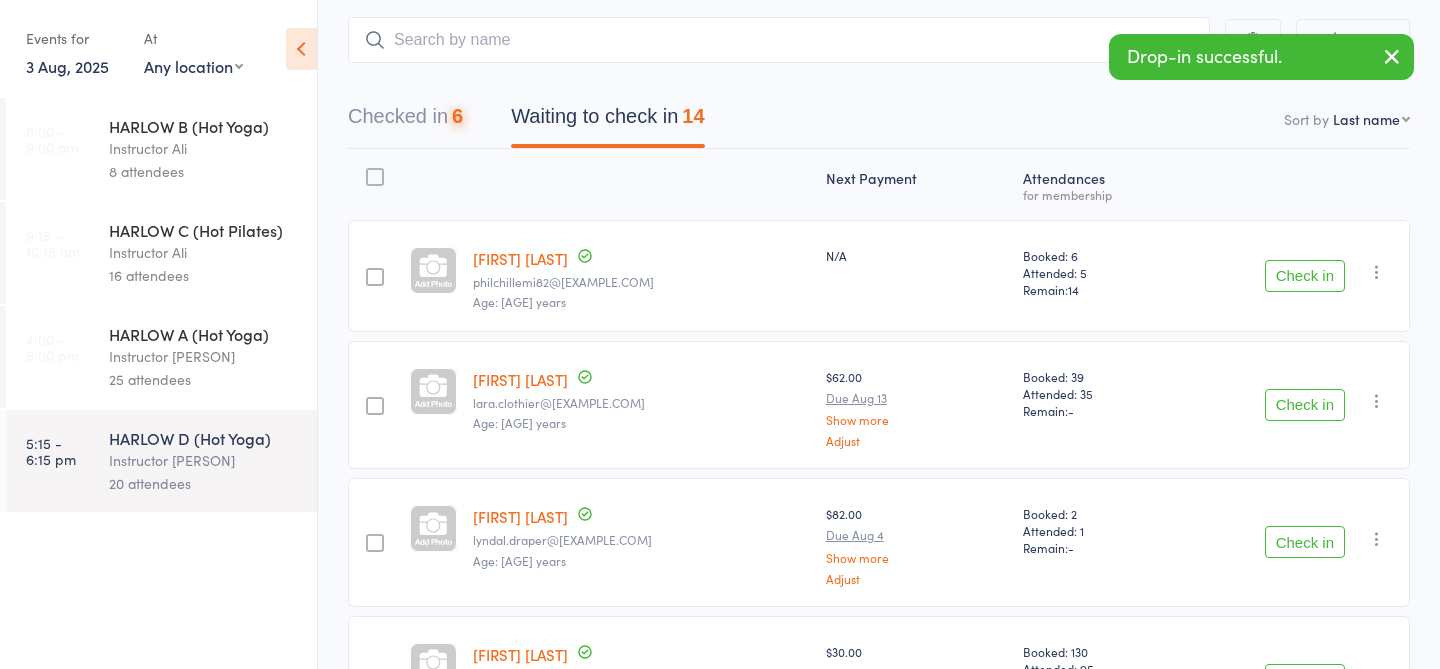 click on "Check in" at bounding box center [1305, 276] 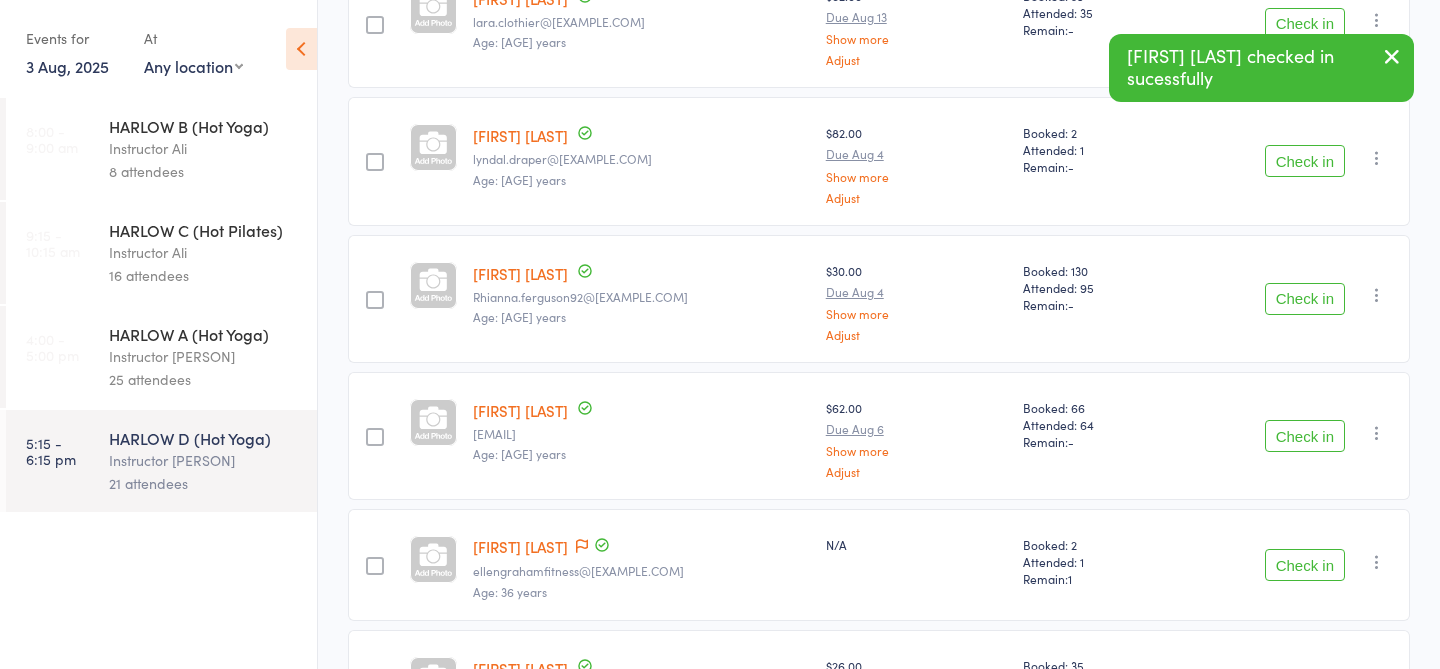 scroll, scrollTop: 554, scrollLeft: 0, axis: vertical 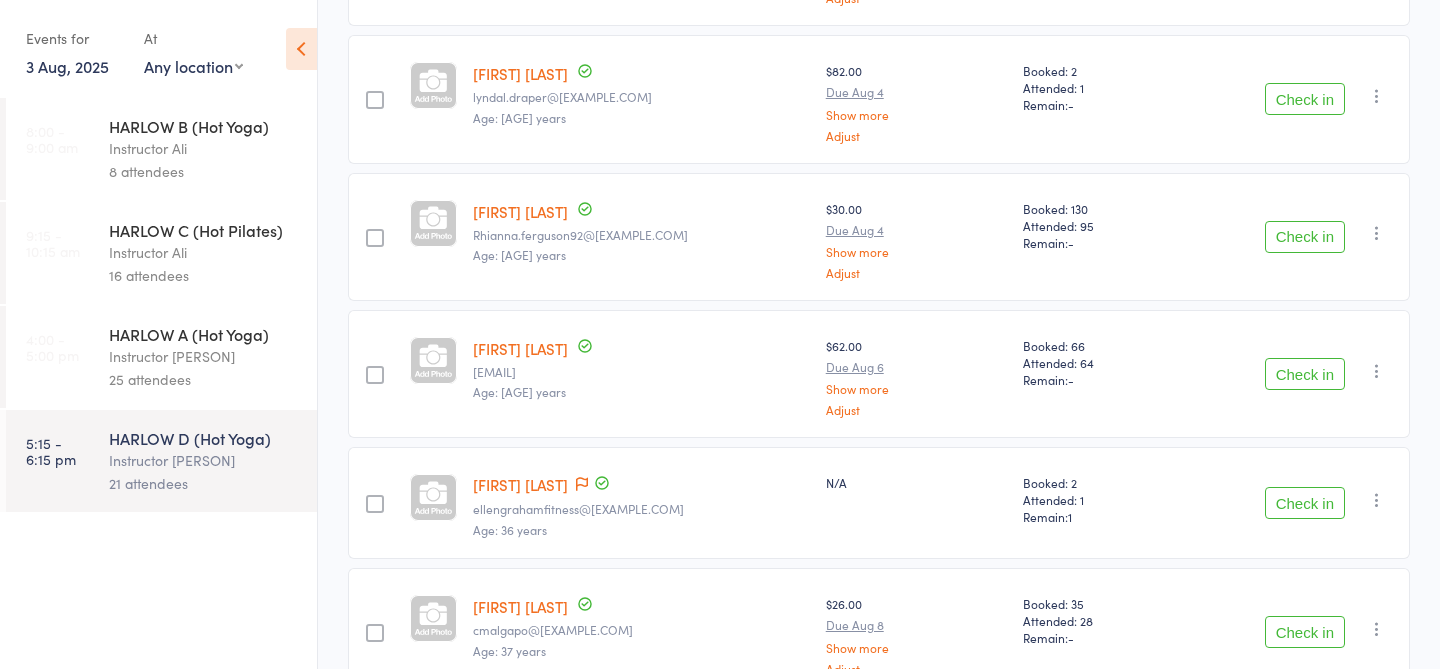 click on "Check in" at bounding box center (1305, 503) 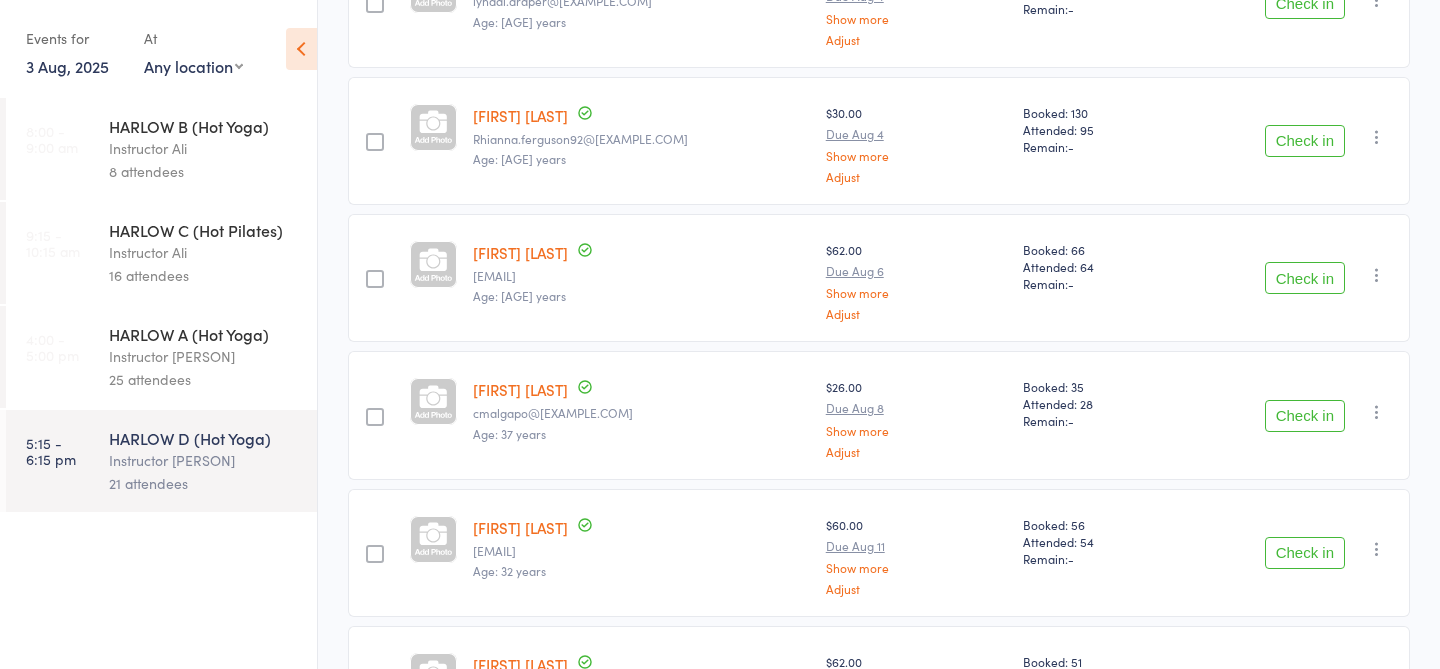 scroll, scrollTop: 632, scrollLeft: 0, axis: vertical 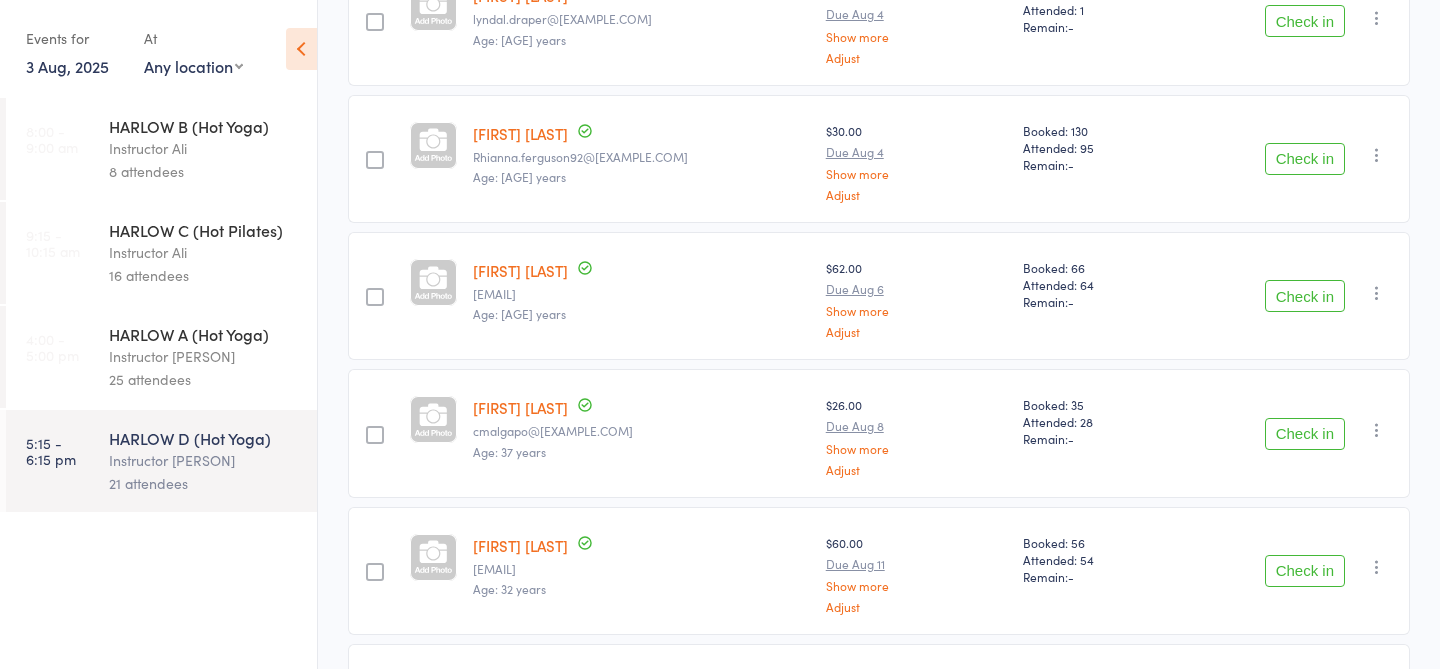 click on "Check in" at bounding box center [1305, 296] 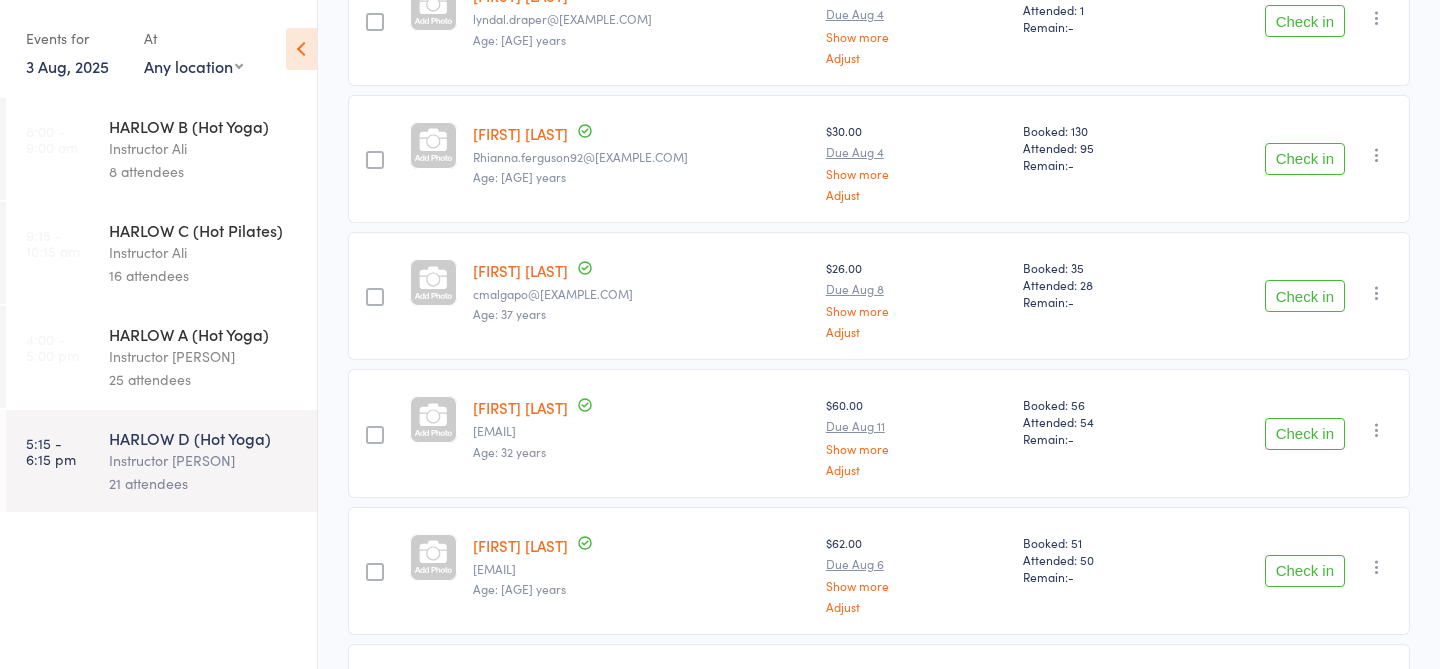 click on "Instructor [PERSON]" at bounding box center [204, 356] 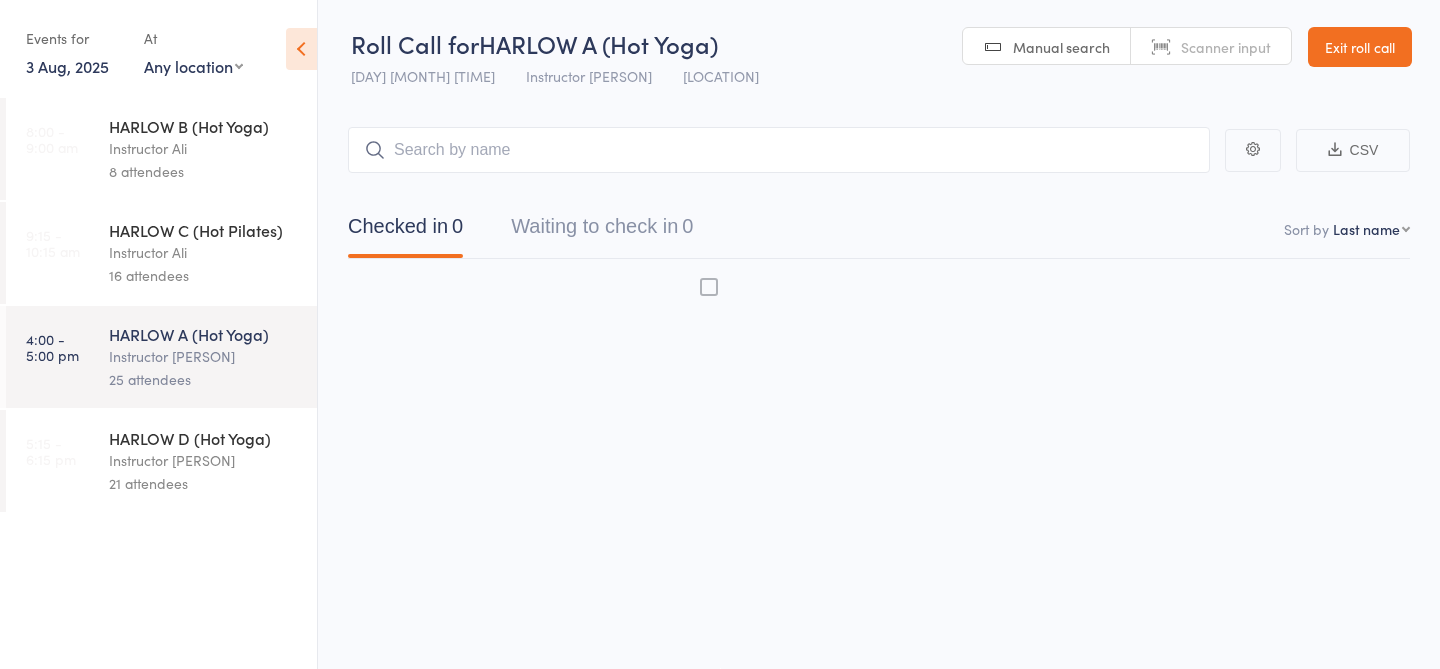 scroll, scrollTop: 1, scrollLeft: 0, axis: vertical 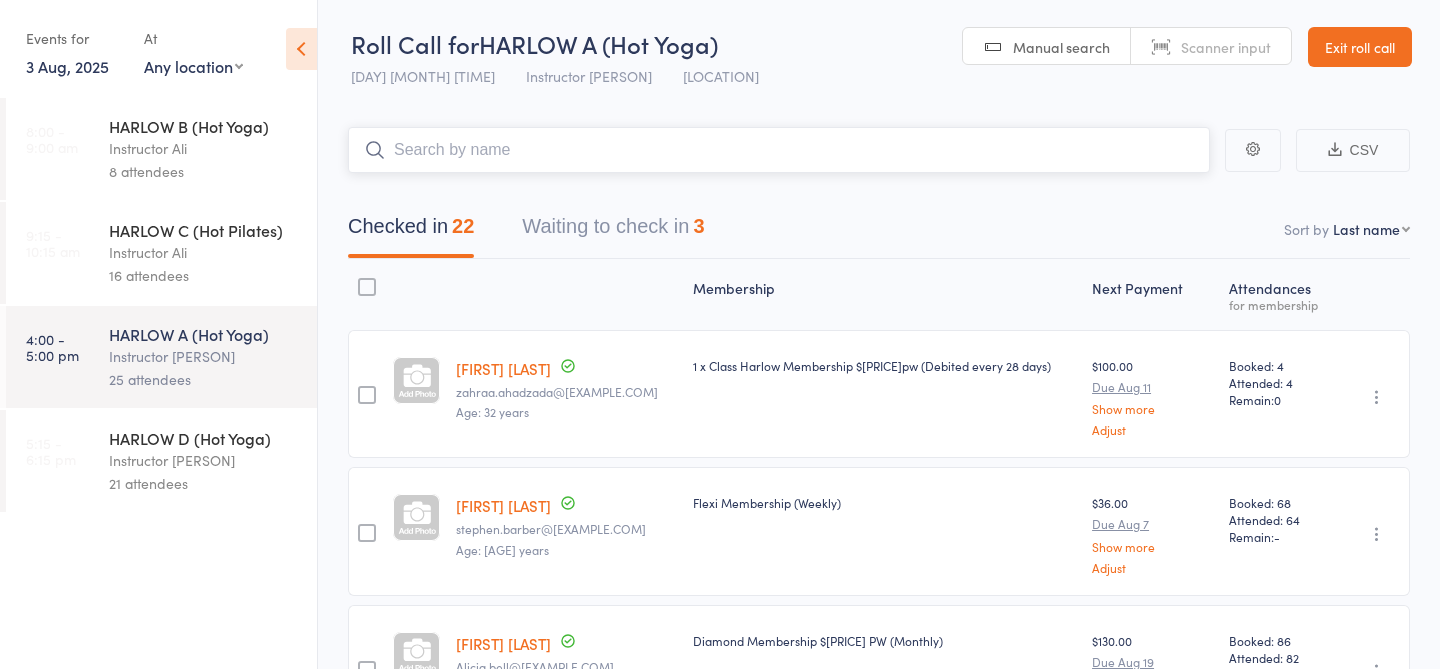 click on "Waiting to check in  3" at bounding box center [613, 231] 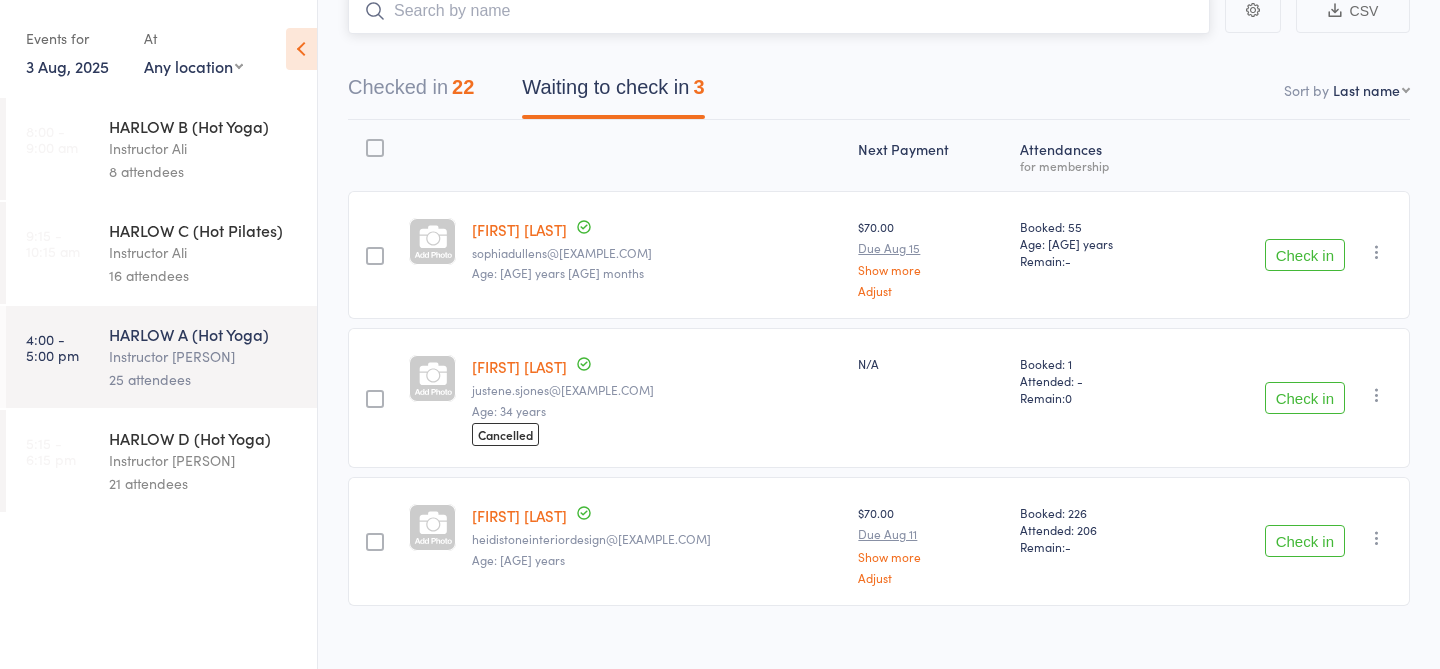 scroll, scrollTop: 149, scrollLeft: 0, axis: vertical 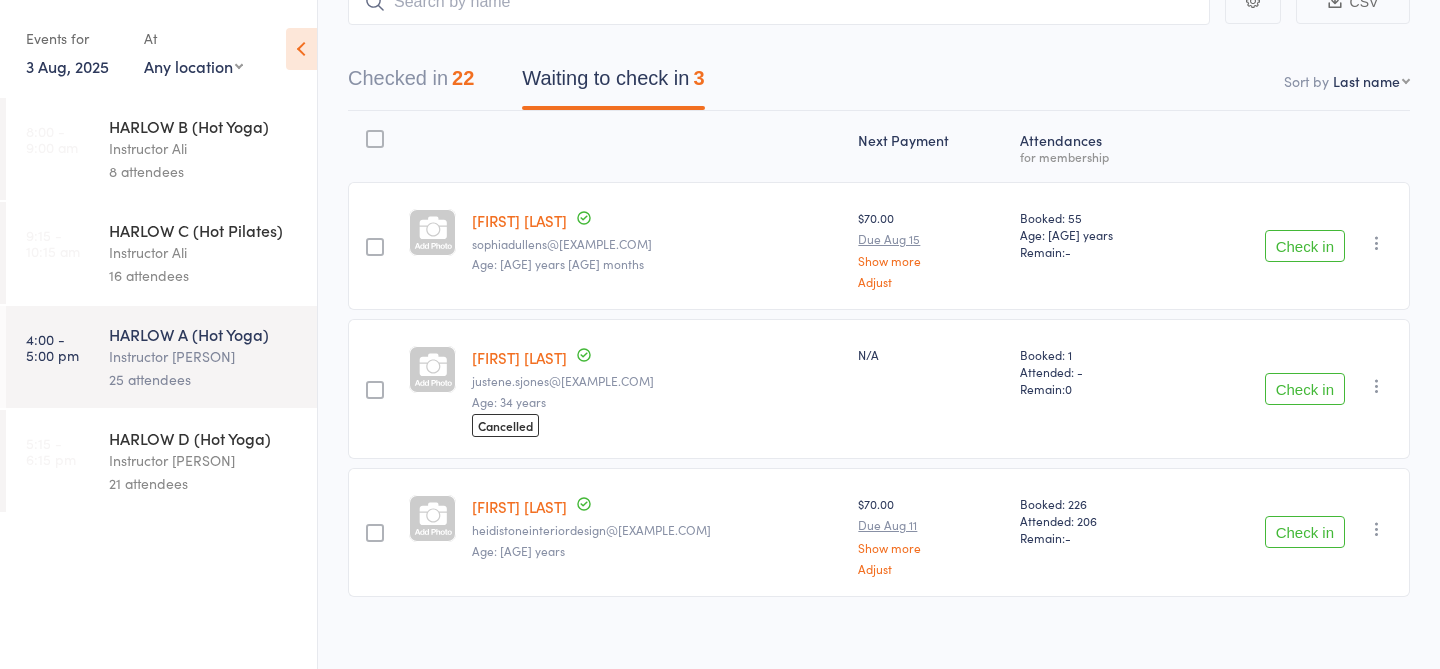 click on "Check in" at bounding box center [1305, 532] 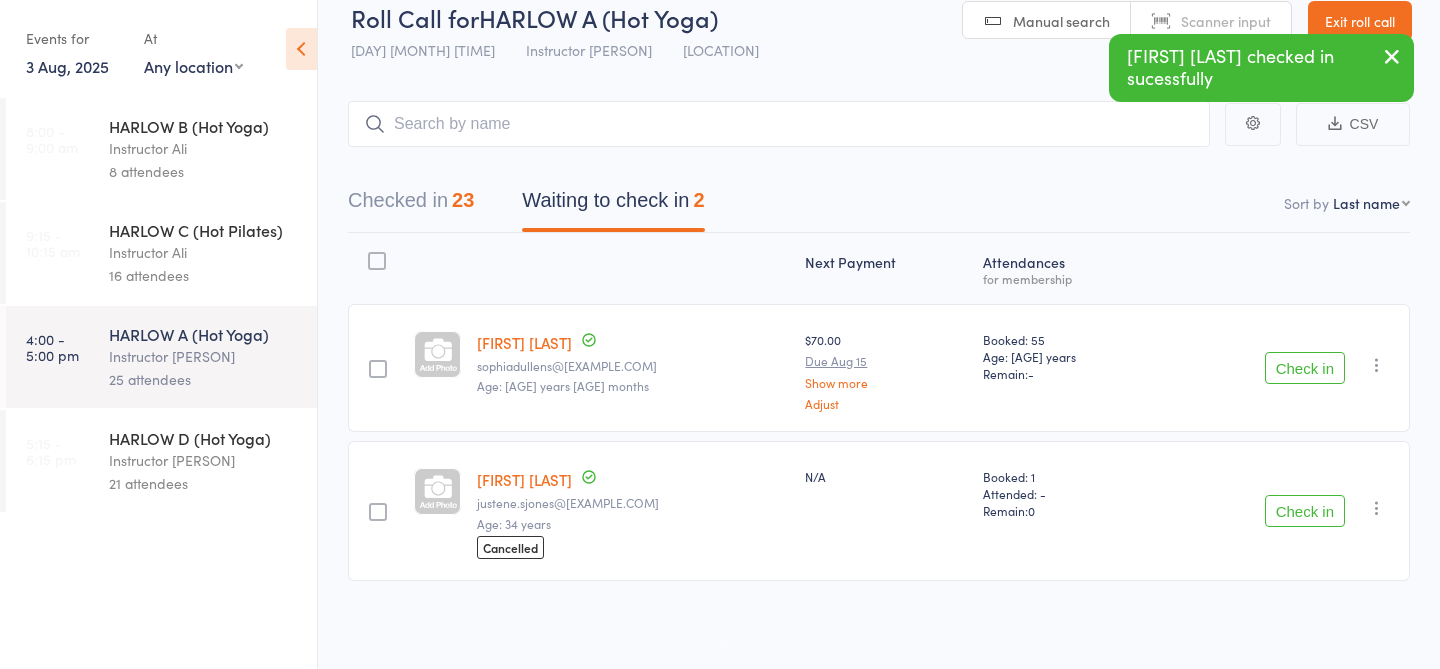 click on "Check in" at bounding box center [1305, 368] 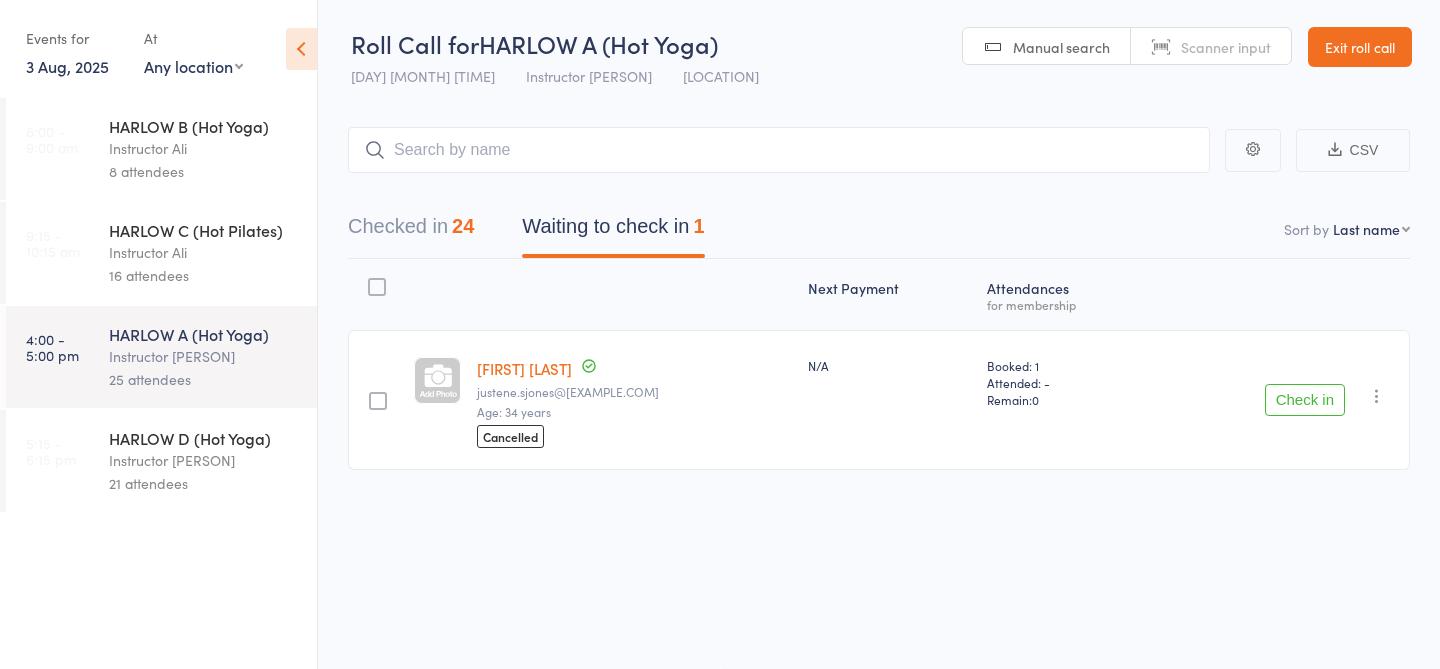 click on "21 attendees" at bounding box center [204, 483] 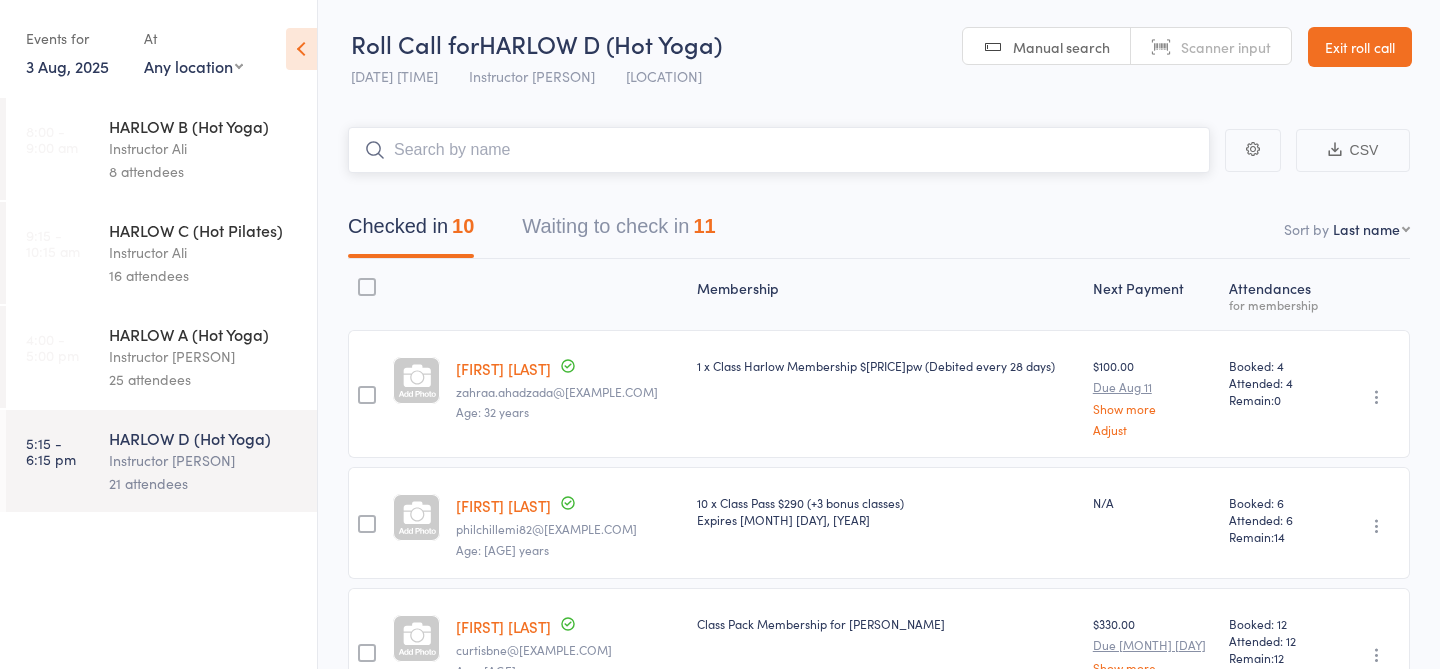 click on "Waiting to check in  11" at bounding box center [618, 231] 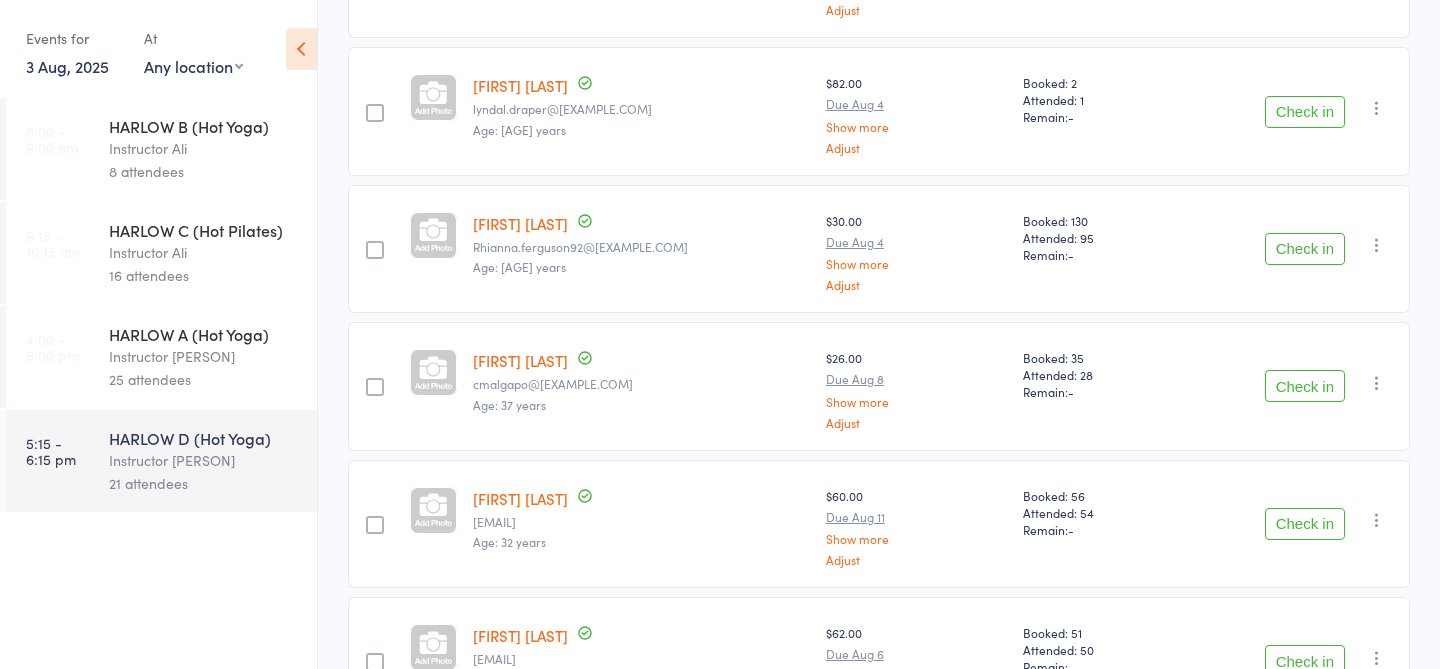 scroll, scrollTop: 0, scrollLeft: 0, axis: both 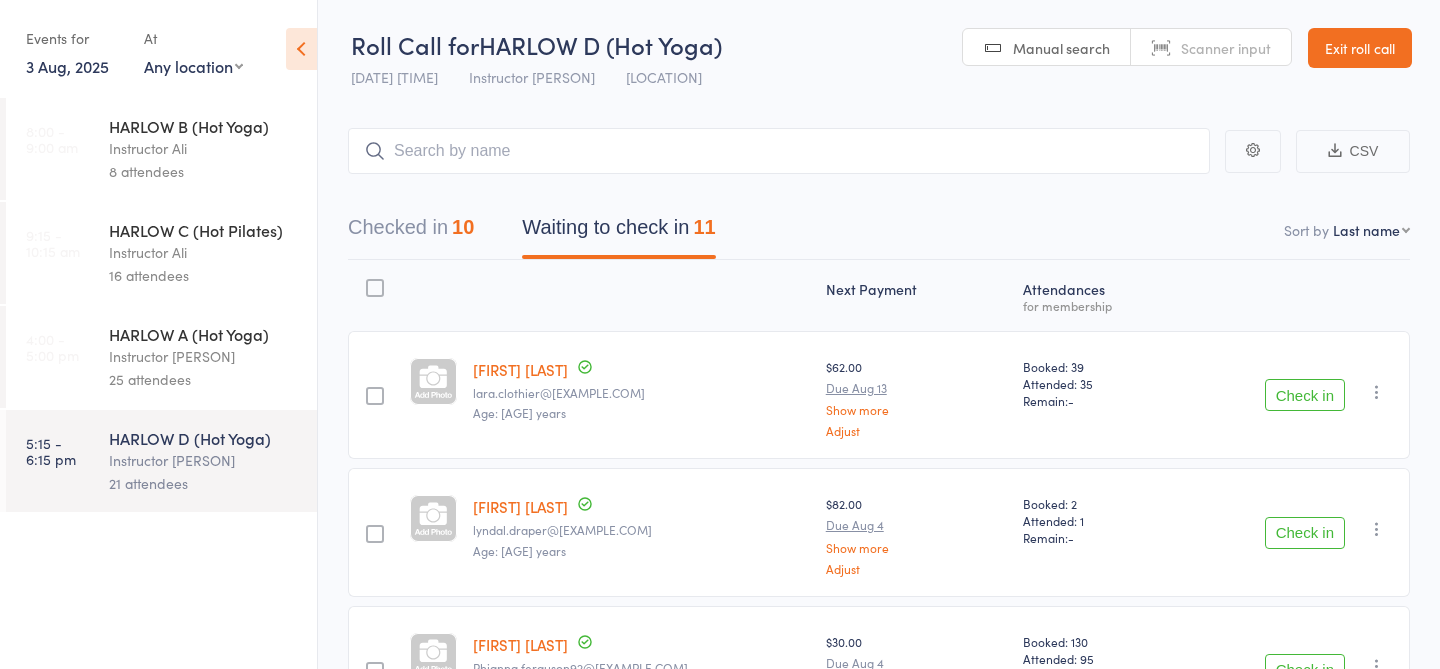 click on "Checked in  10 Waiting to check in  11" at bounding box center (879, 217) 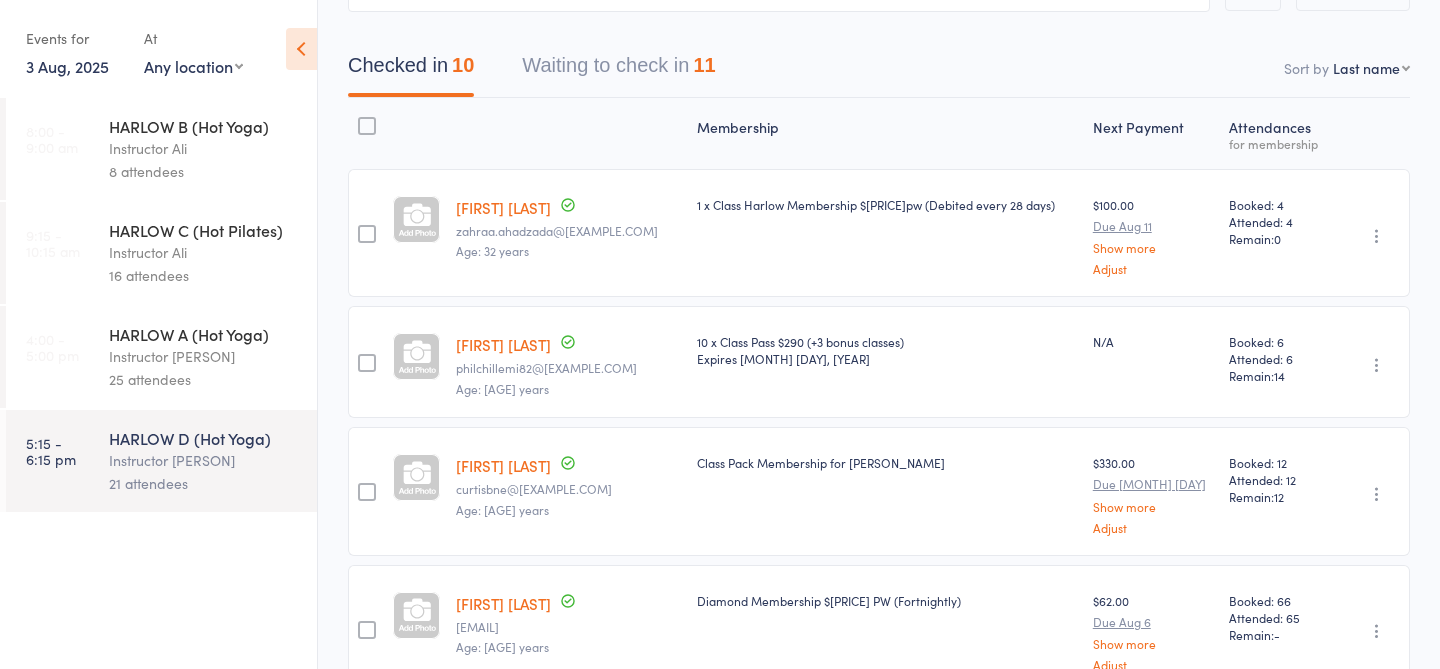 scroll, scrollTop: 0, scrollLeft: 0, axis: both 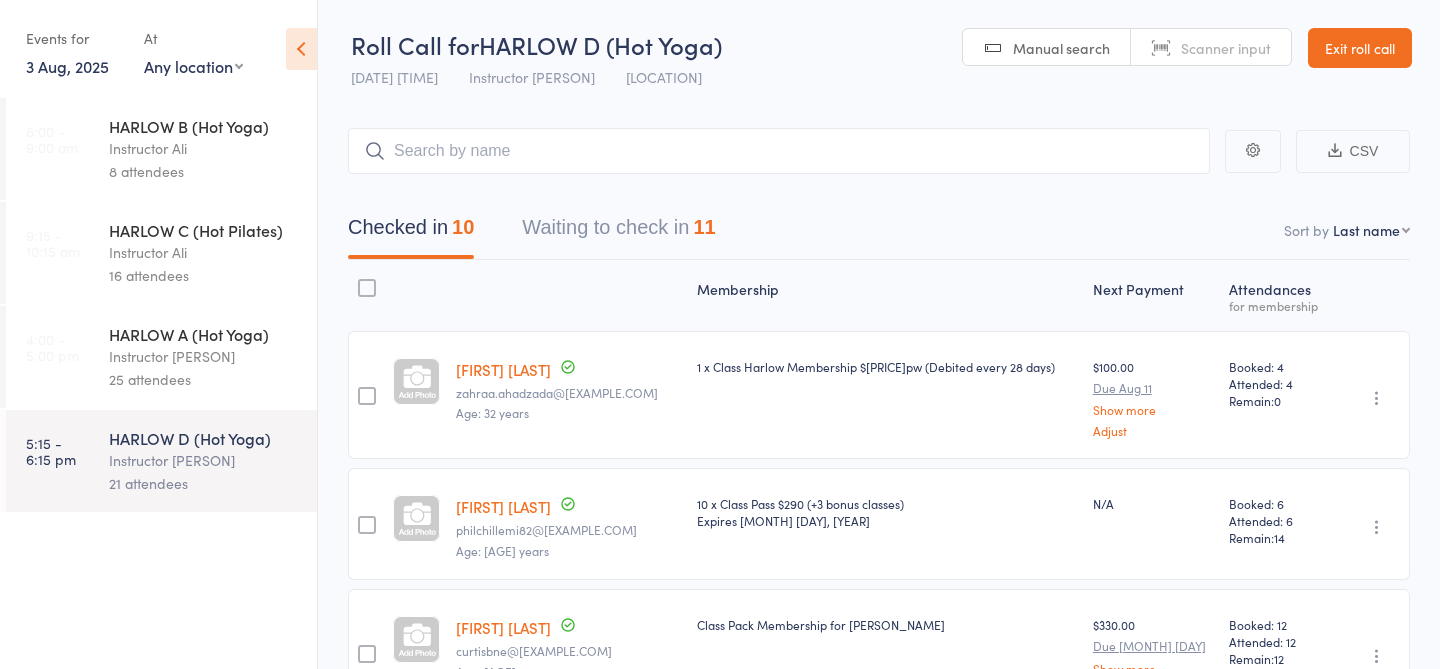 click on "Waiting to check in  11" at bounding box center (618, 232) 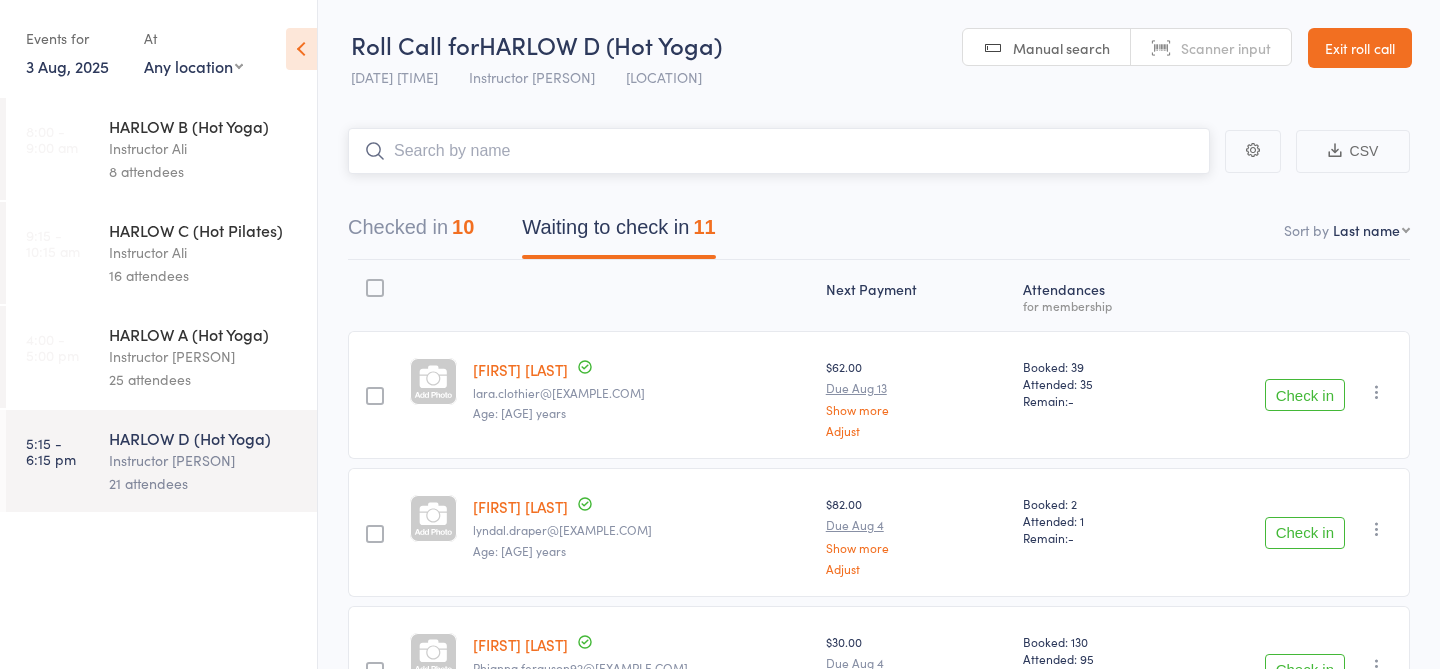 click at bounding box center (779, 151) 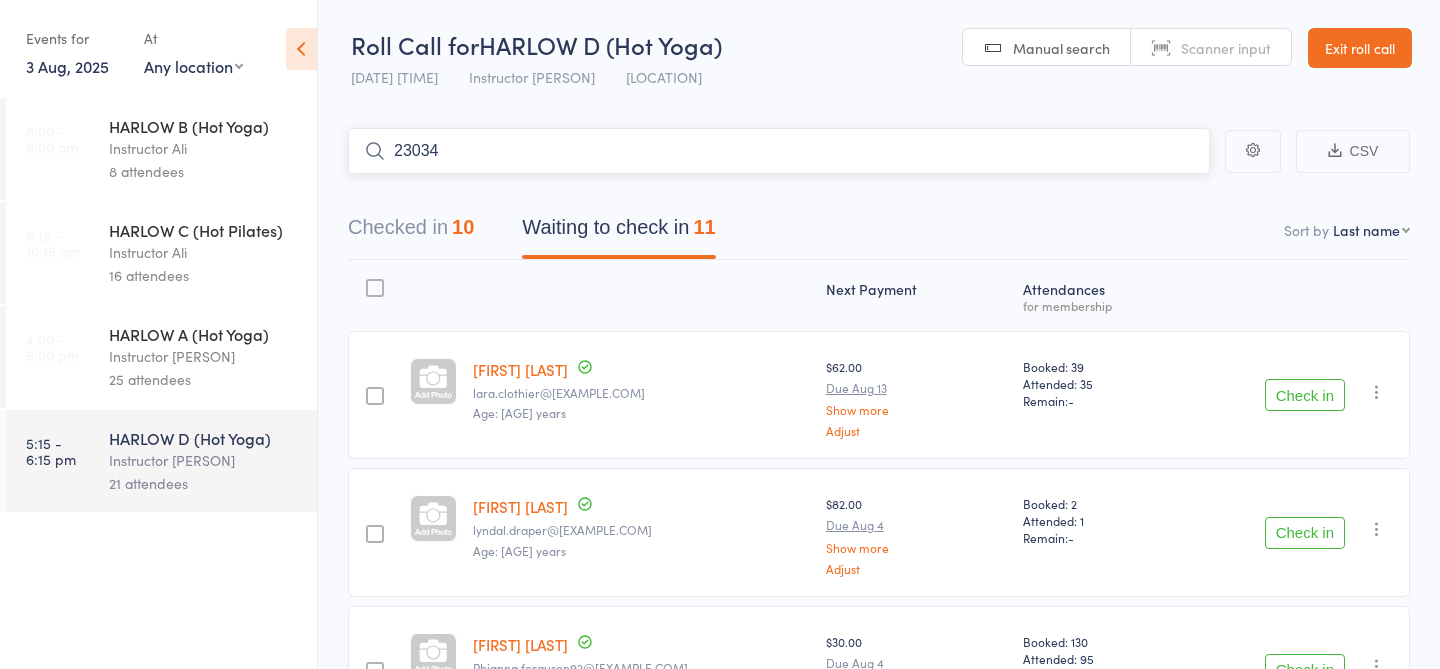 type on "23034" 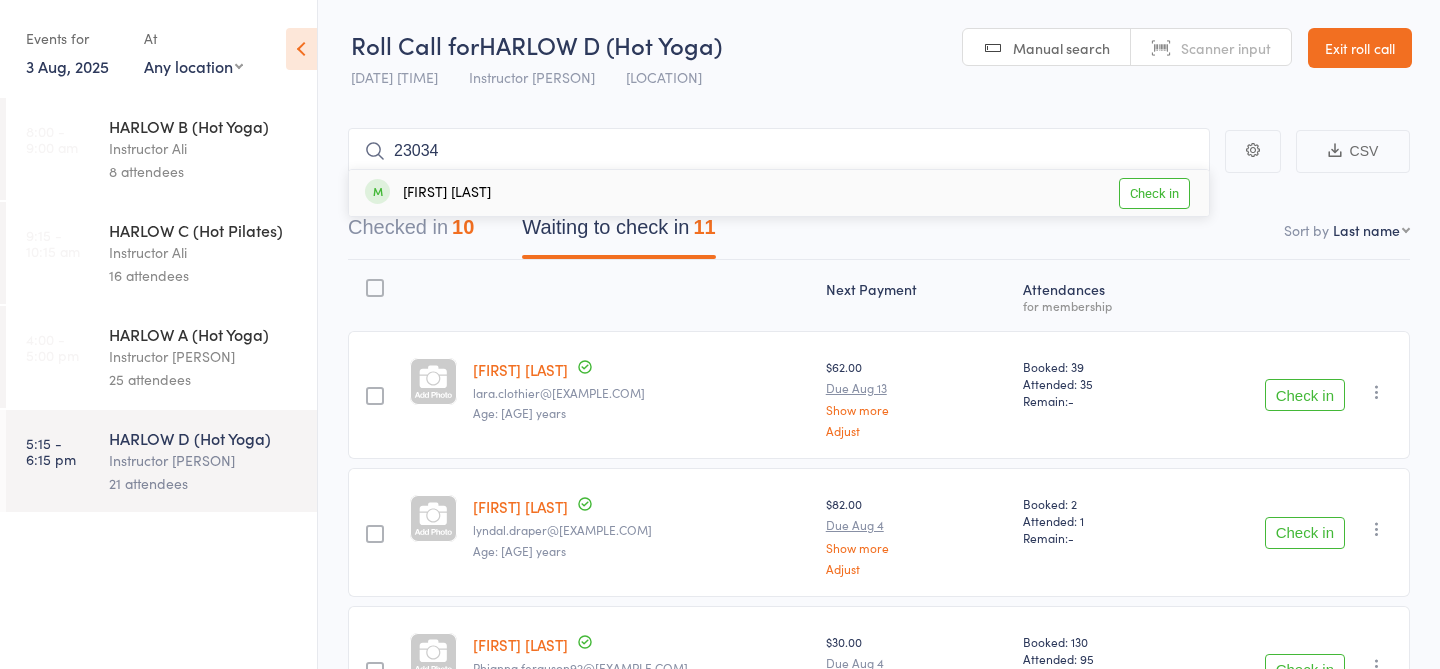click on "Check in" at bounding box center [1154, 193] 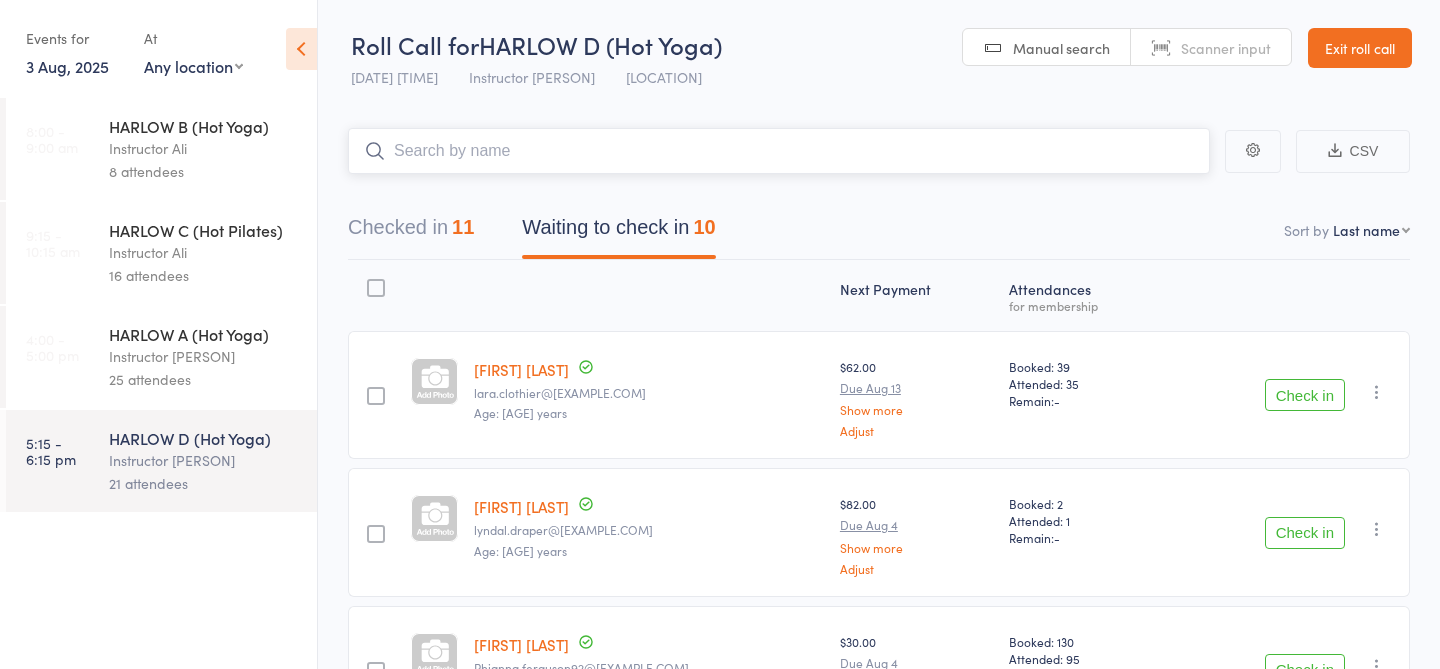 click on "Checked in  11" at bounding box center [411, 232] 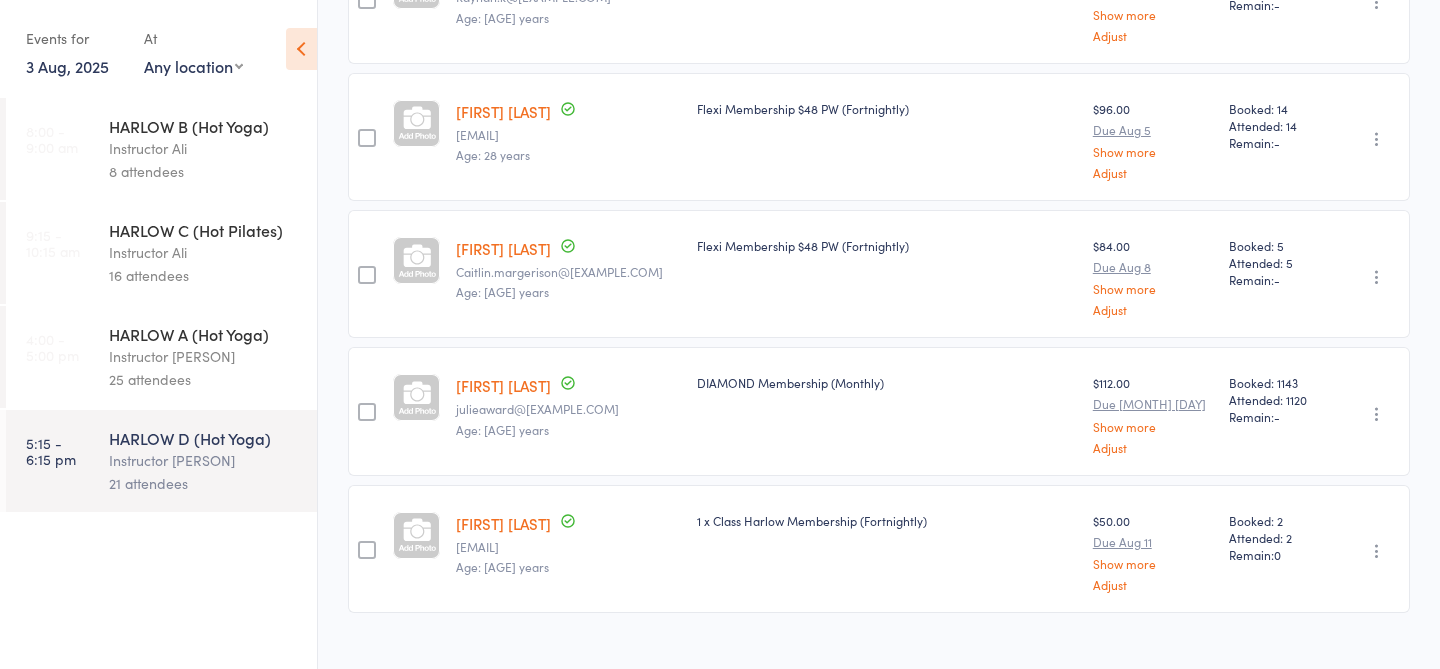 scroll, scrollTop: 1184, scrollLeft: 0, axis: vertical 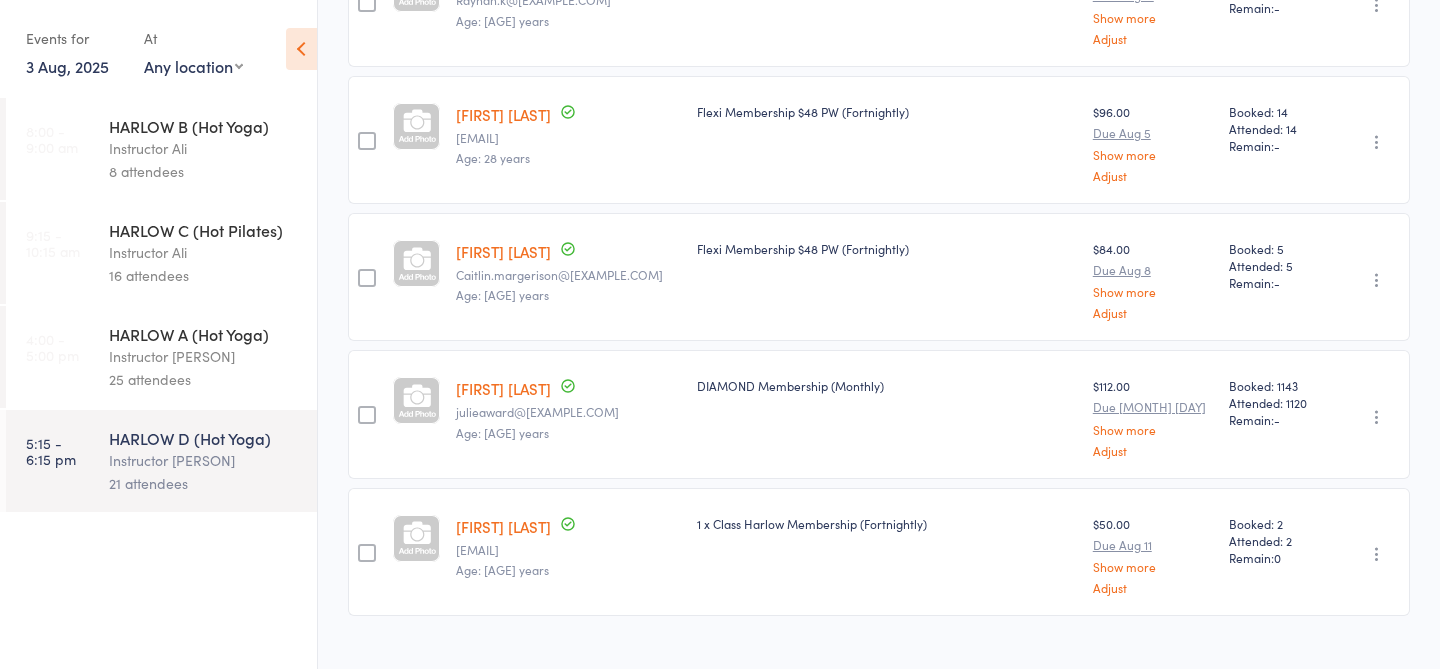 click at bounding box center [1377, 554] 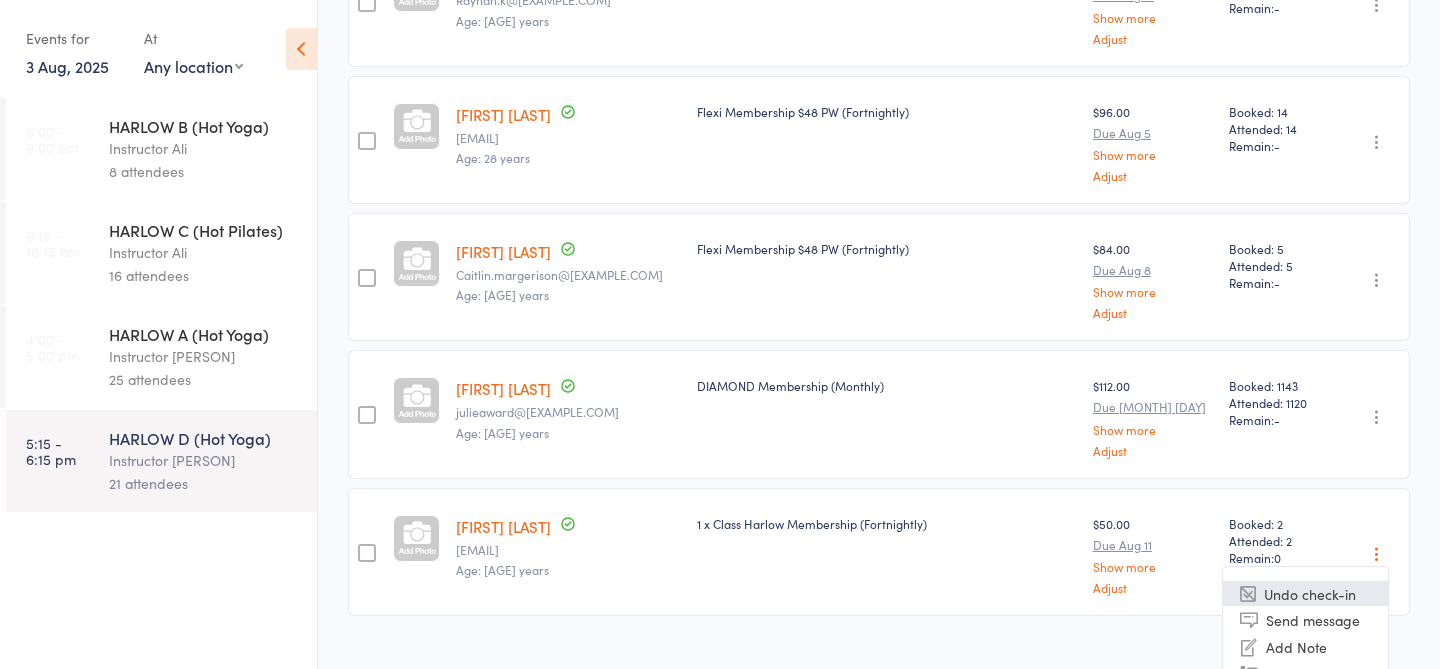 click on "Undo check-in" at bounding box center [1305, 593] 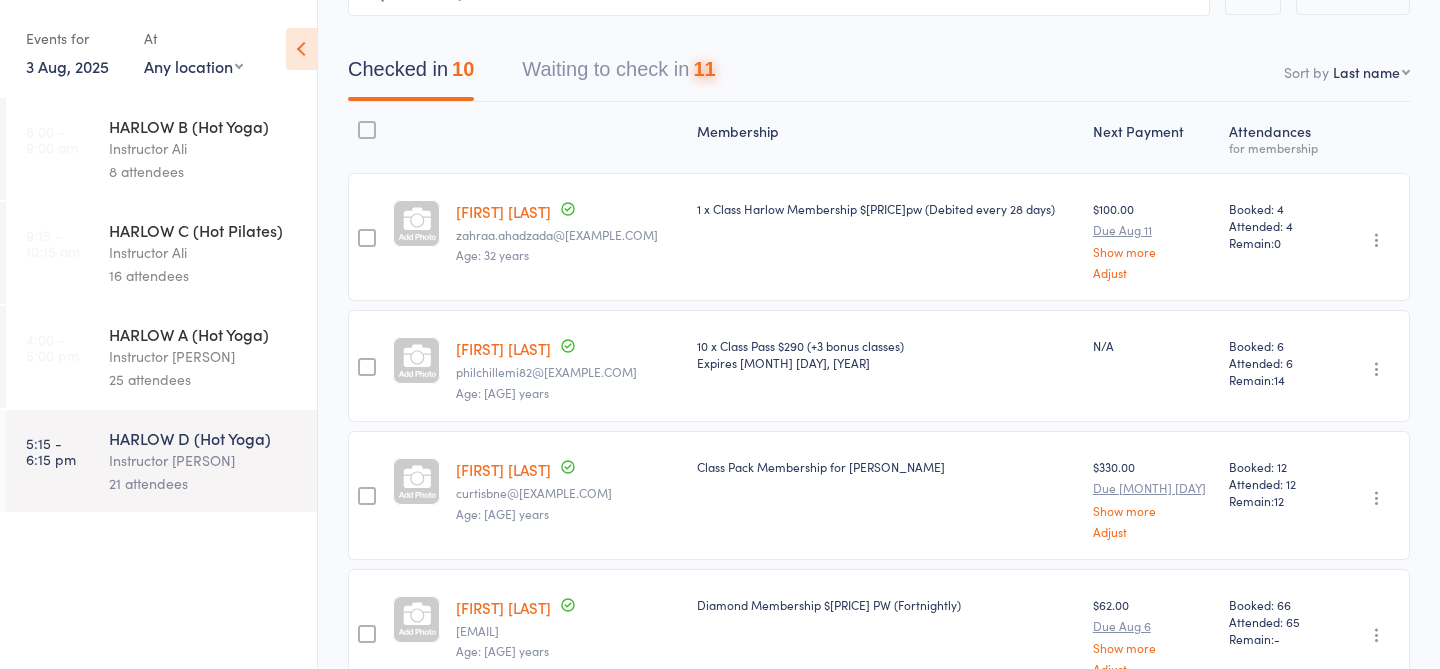 scroll, scrollTop: 0, scrollLeft: 0, axis: both 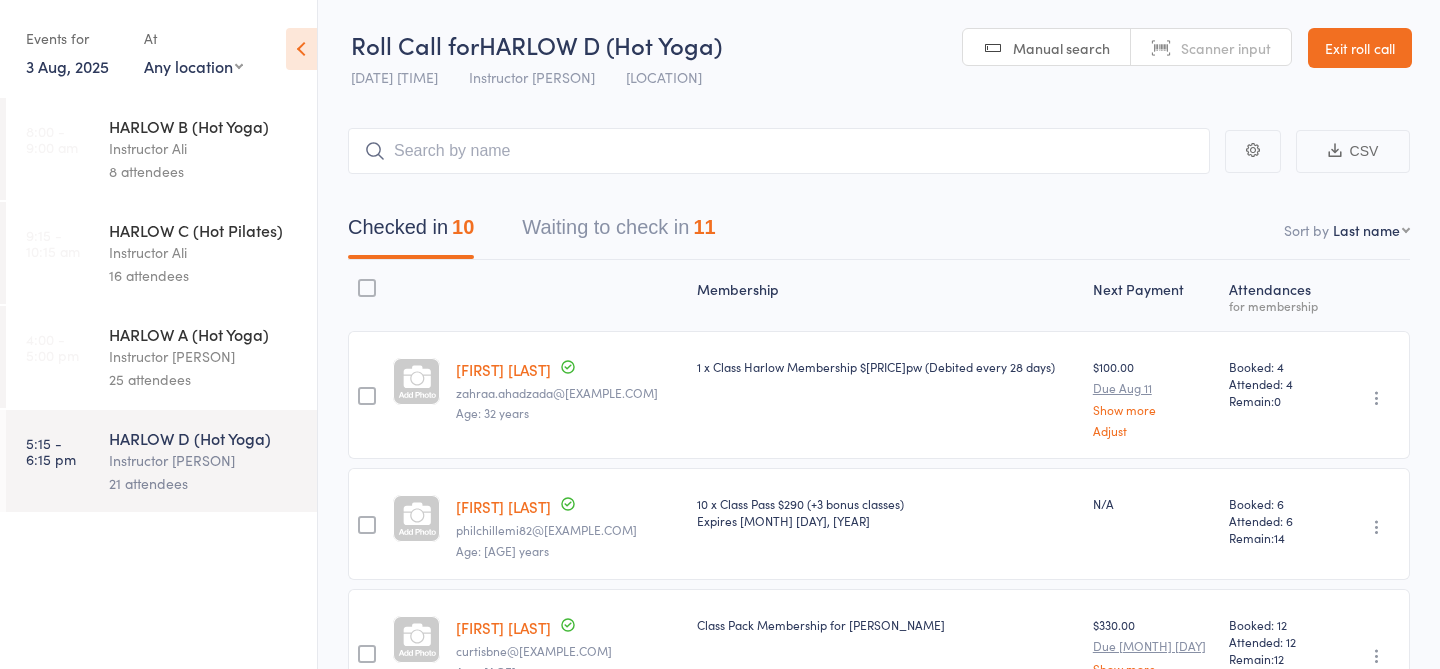 click on "Waiting to check in  11" at bounding box center [618, 232] 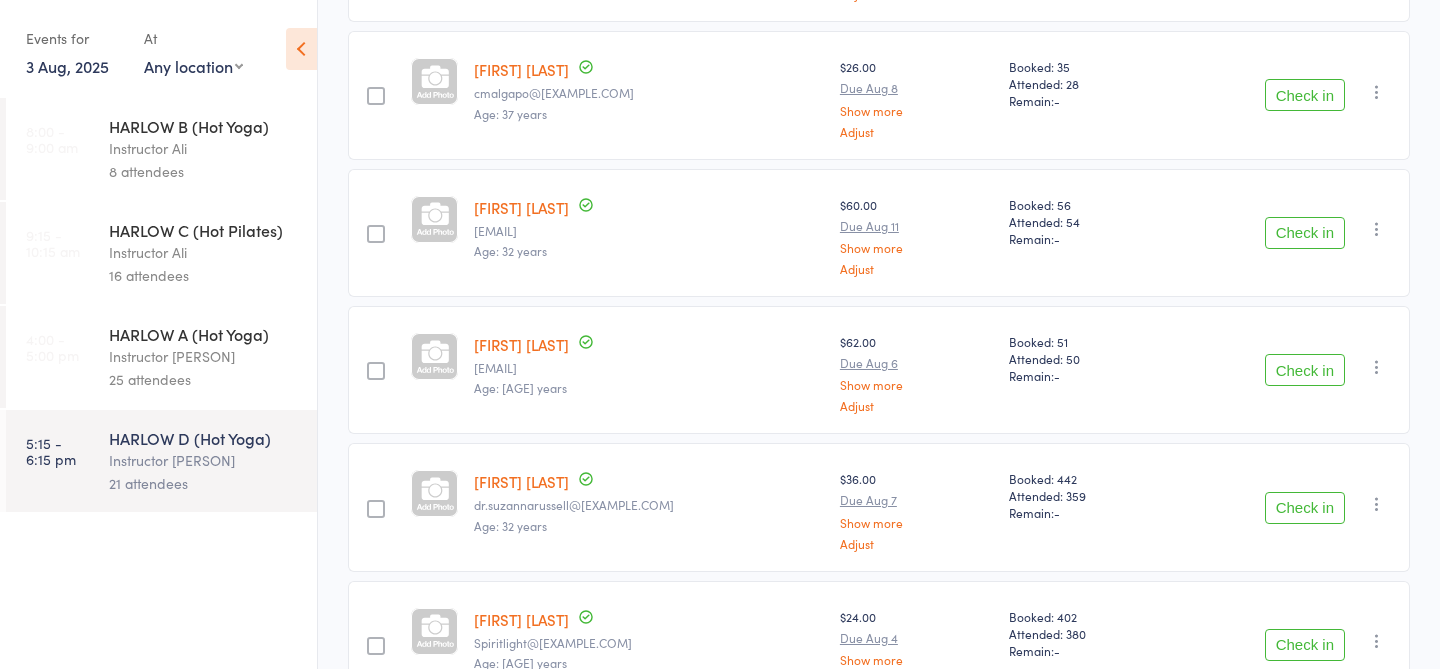scroll, scrollTop: 1232, scrollLeft: 0, axis: vertical 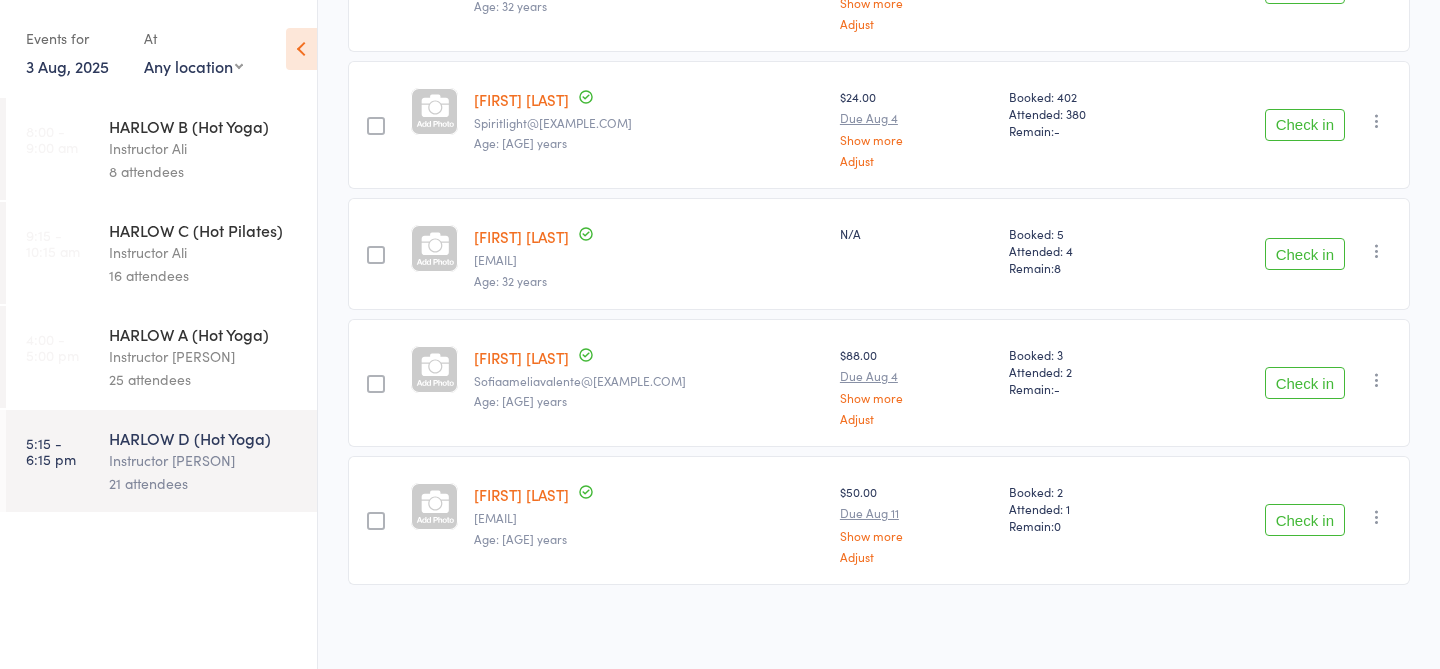 click at bounding box center [1377, 517] 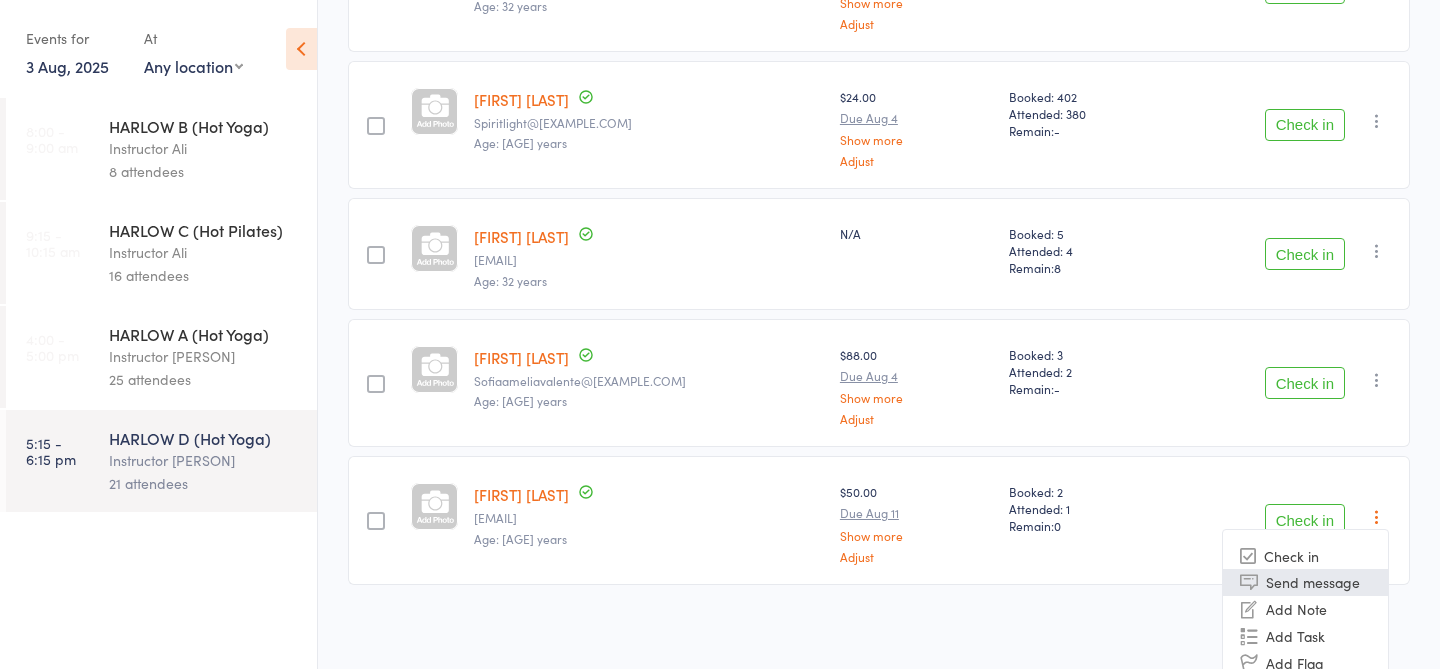 scroll, scrollTop: 1304, scrollLeft: 0, axis: vertical 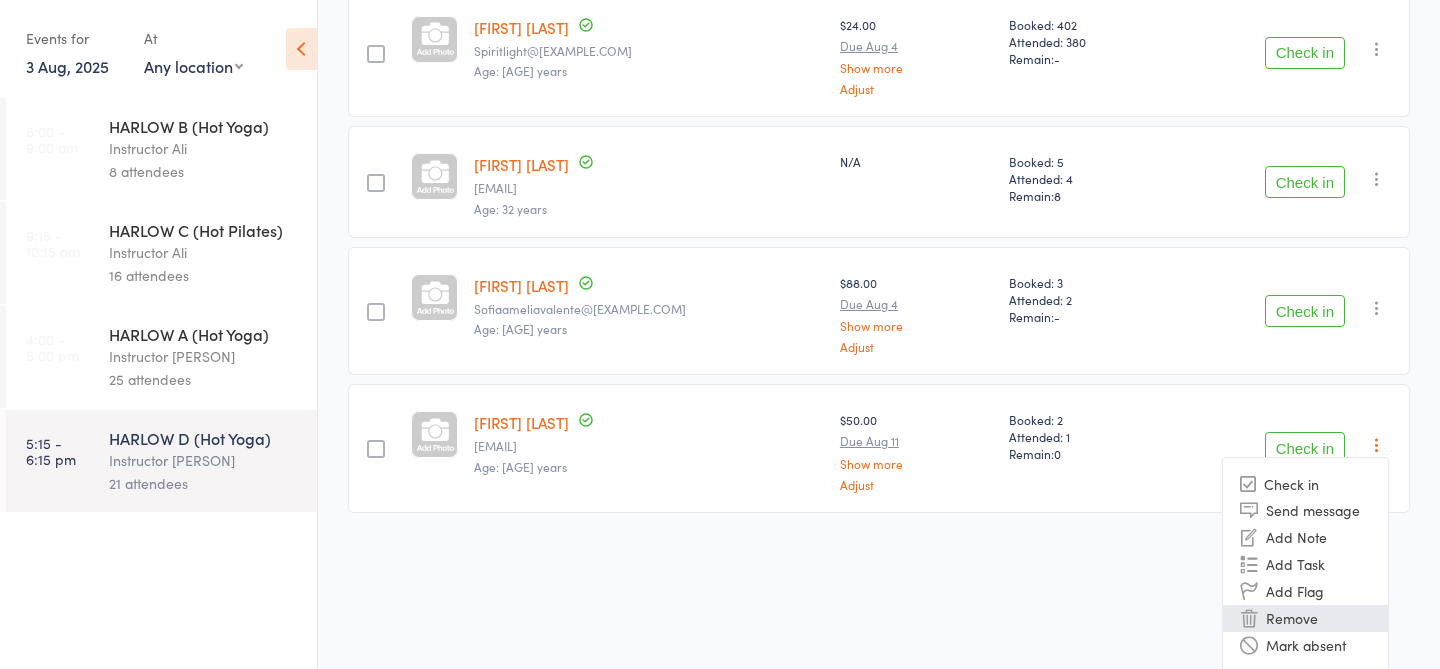 click on "Remove" at bounding box center [1305, 618] 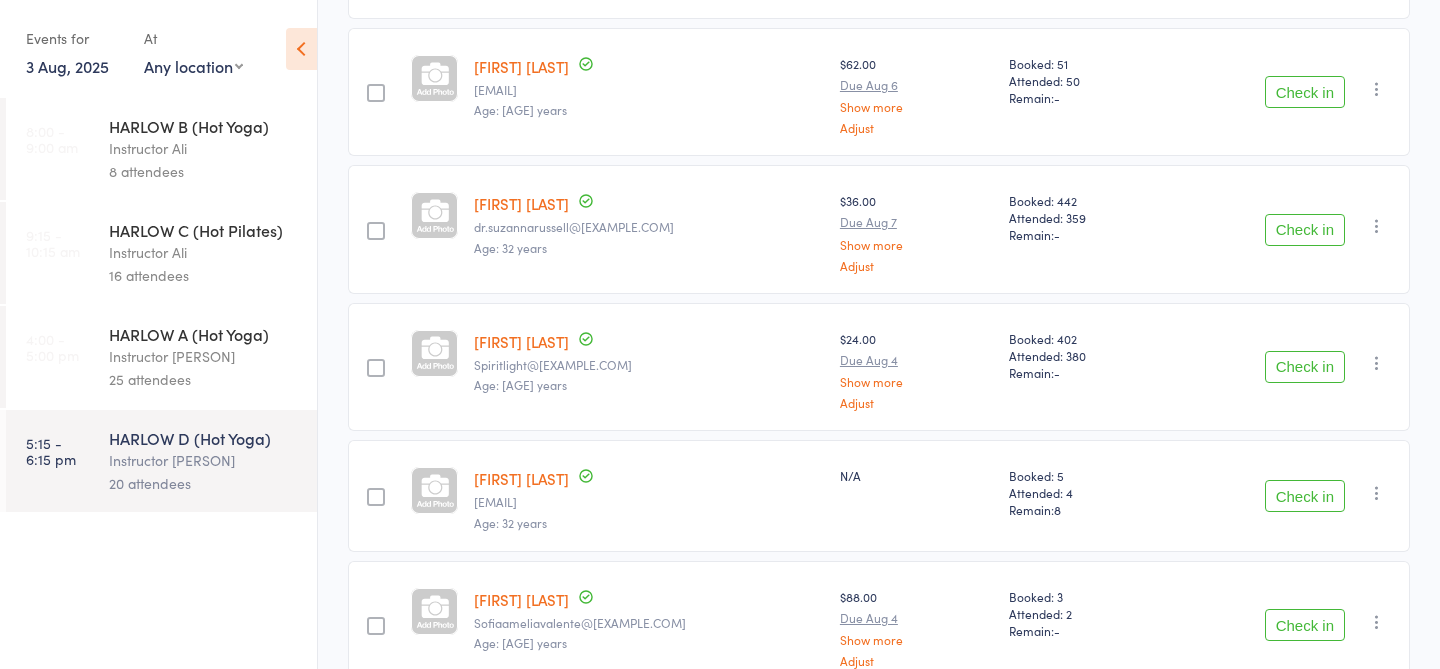 scroll, scrollTop: 989, scrollLeft: 0, axis: vertical 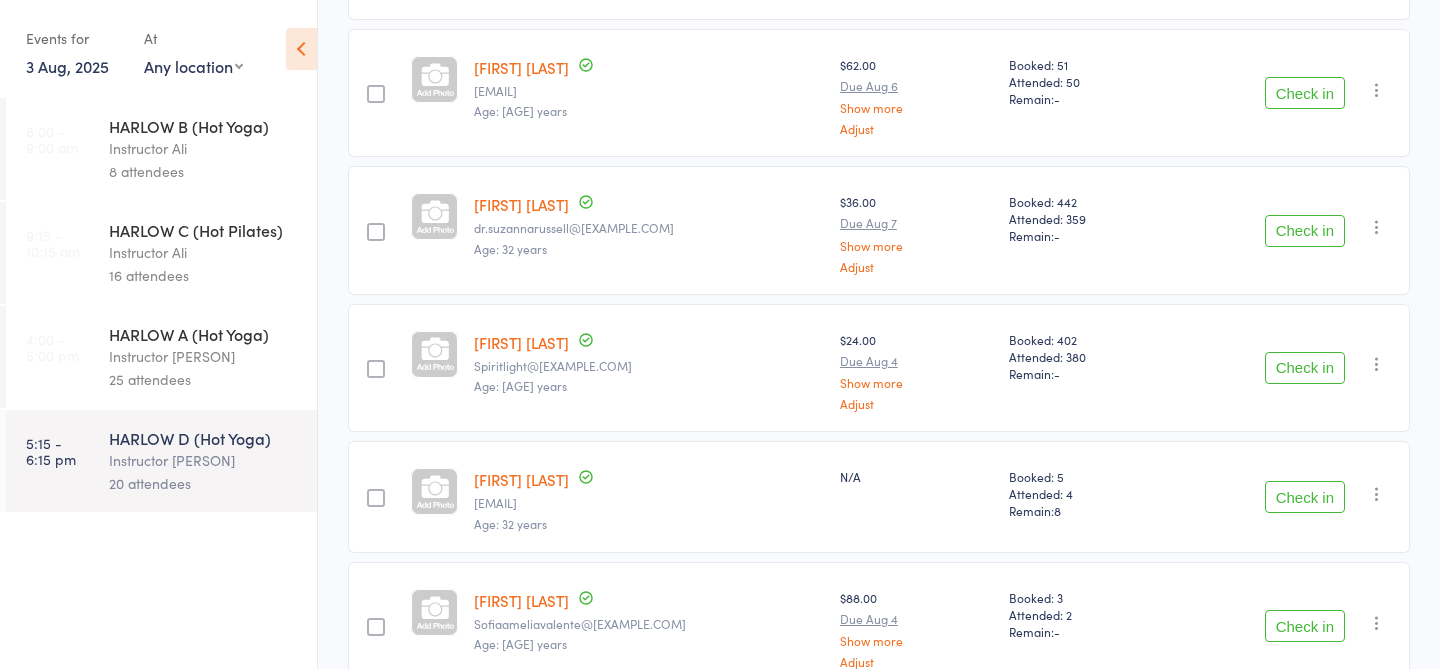 click on "Check in" at bounding box center (1305, 368) 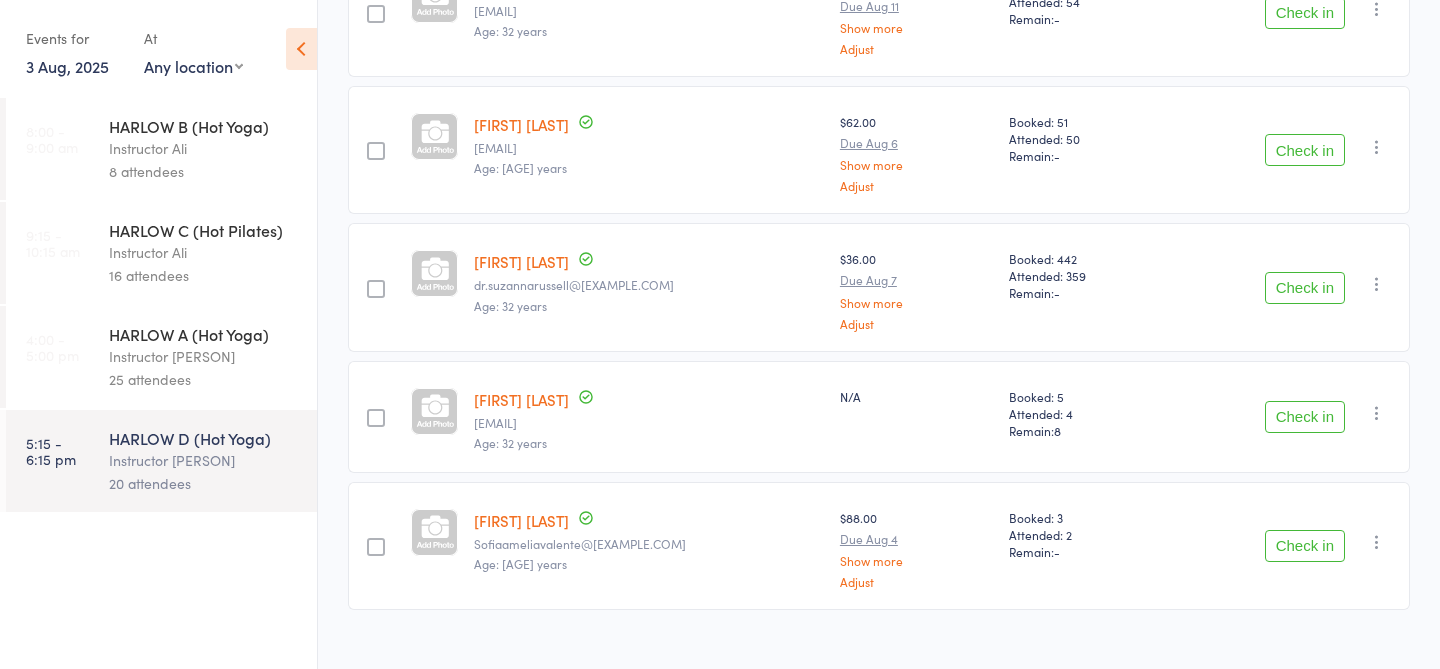 scroll, scrollTop: 958, scrollLeft: 0, axis: vertical 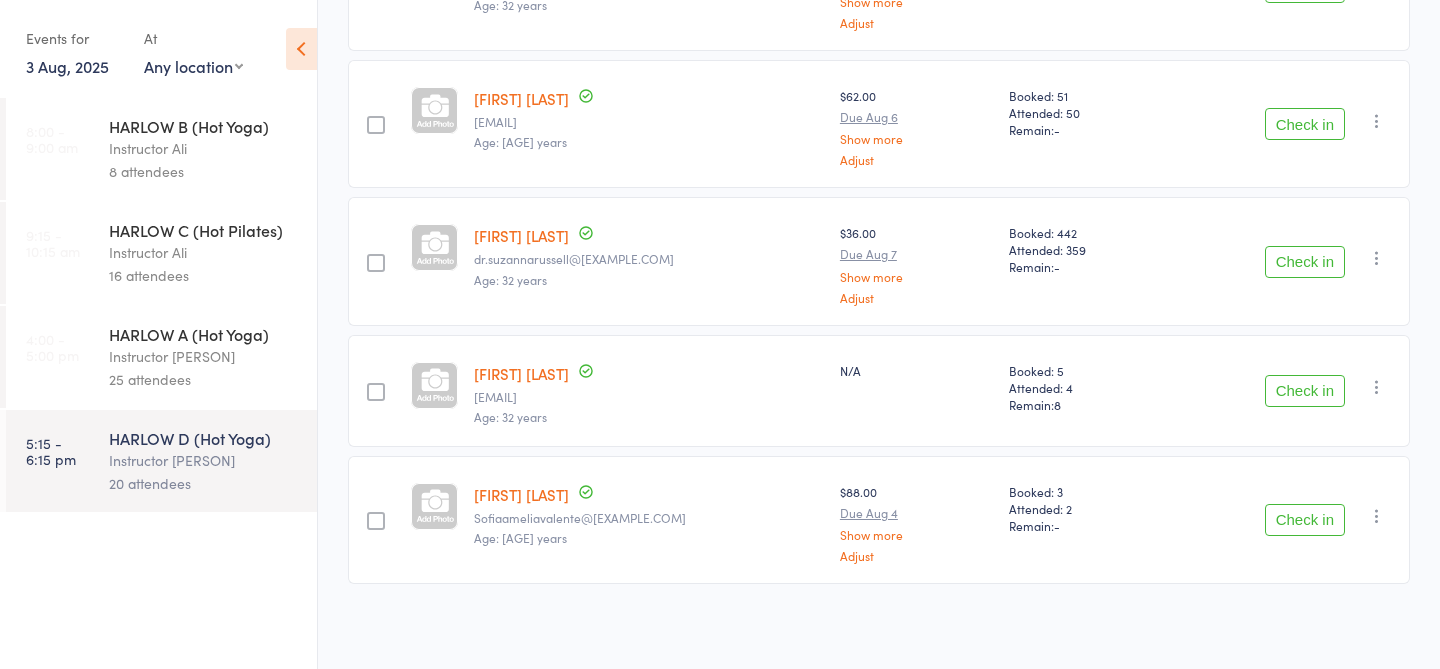 click on "25 attendees" at bounding box center (204, 379) 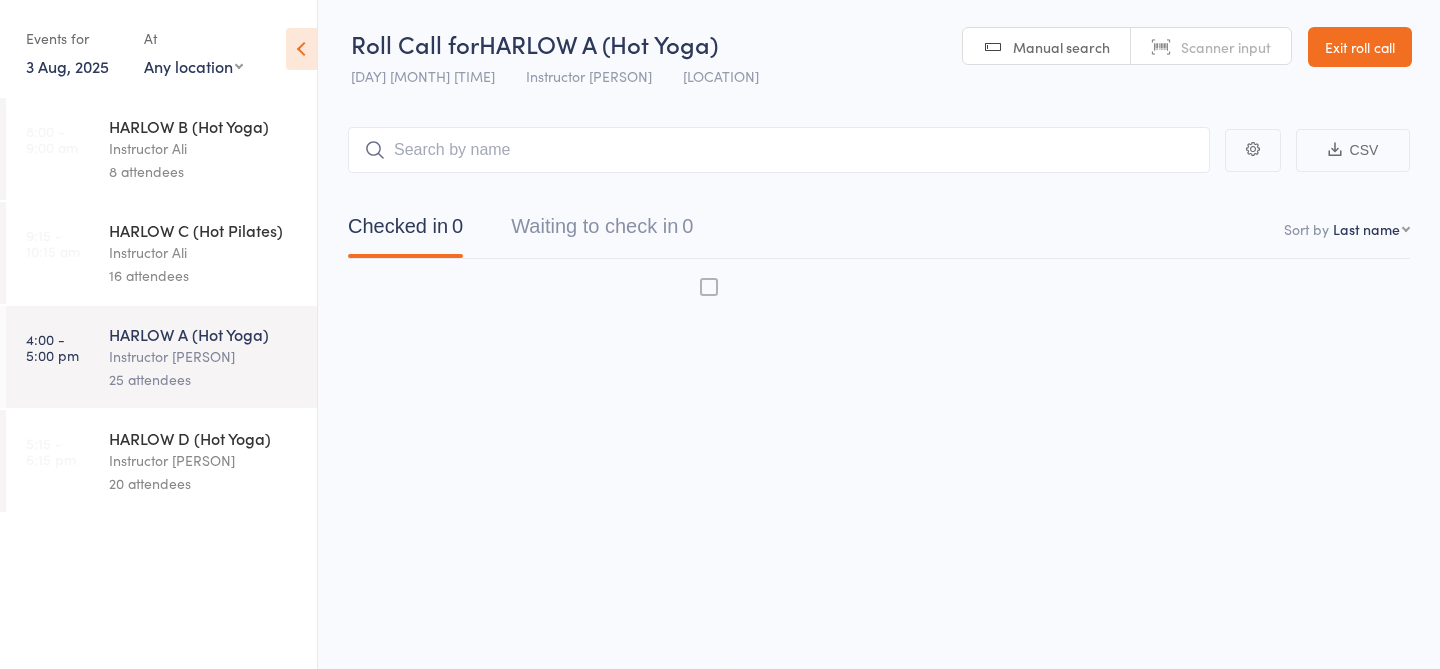 scroll, scrollTop: 1, scrollLeft: 0, axis: vertical 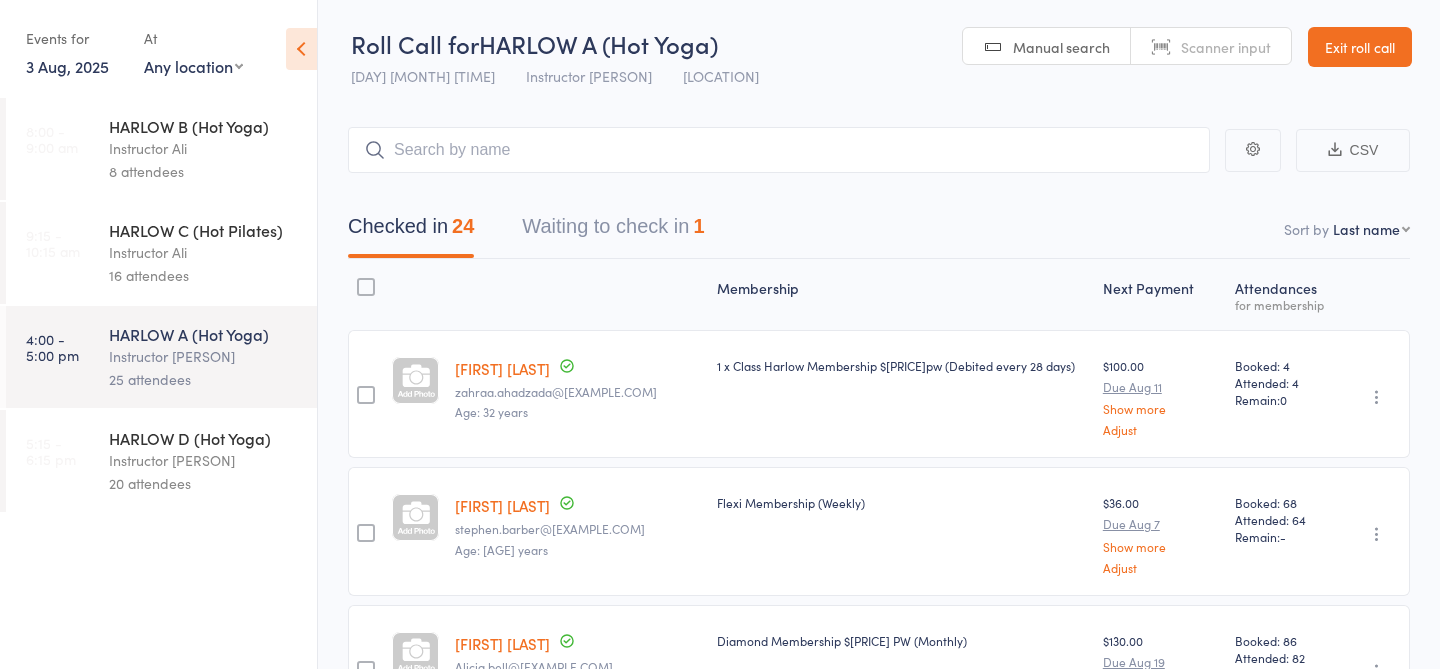 click on "[TIME] HARLOW D (Hot Yoga) Instructor [PERSON_NAME] [NUMBER] attendees" at bounding box center (161, 461) 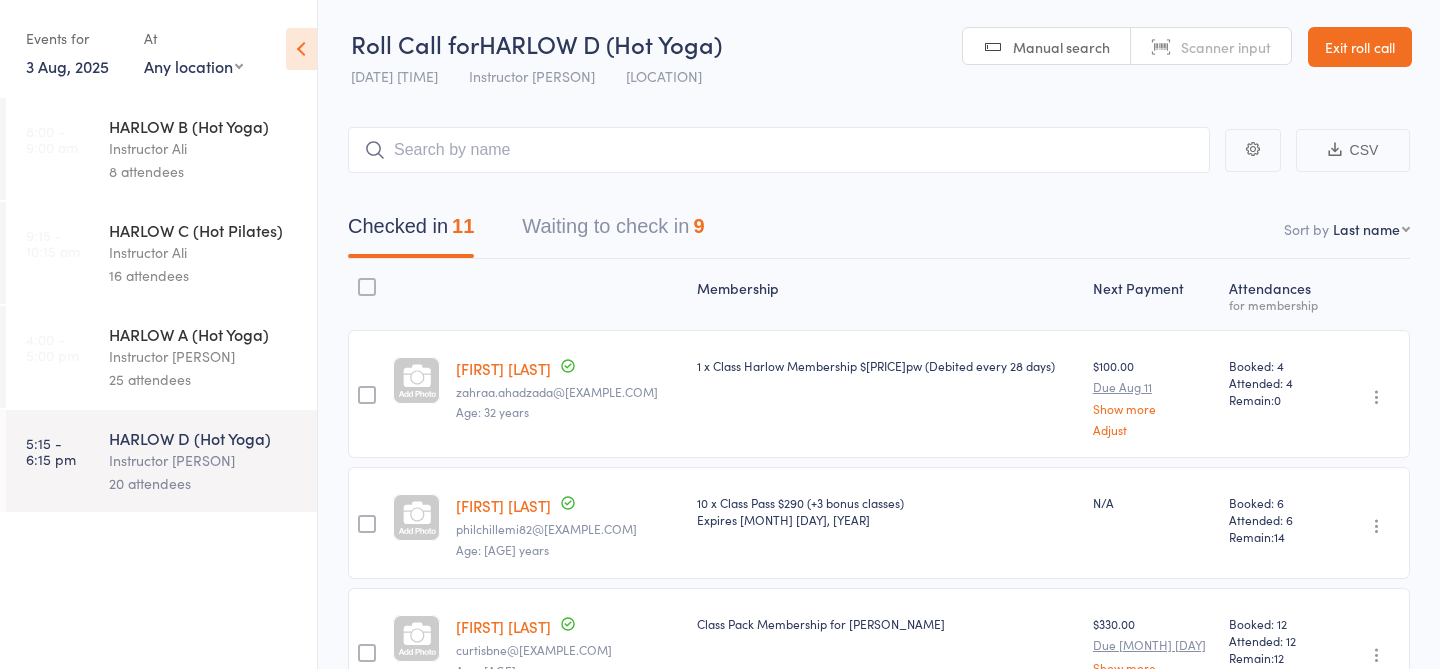click on "Waiting to check in  9" at bounding box center (613, 231) 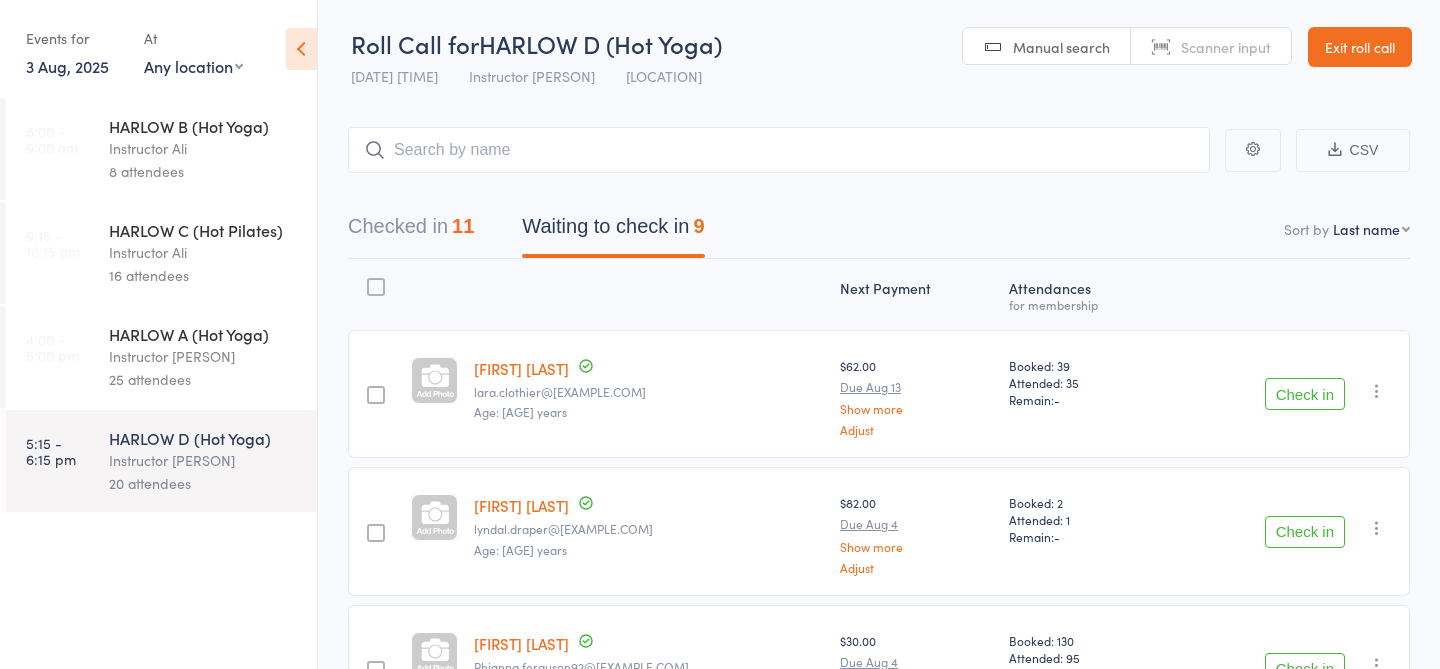 click at bounding box center (779, 150) 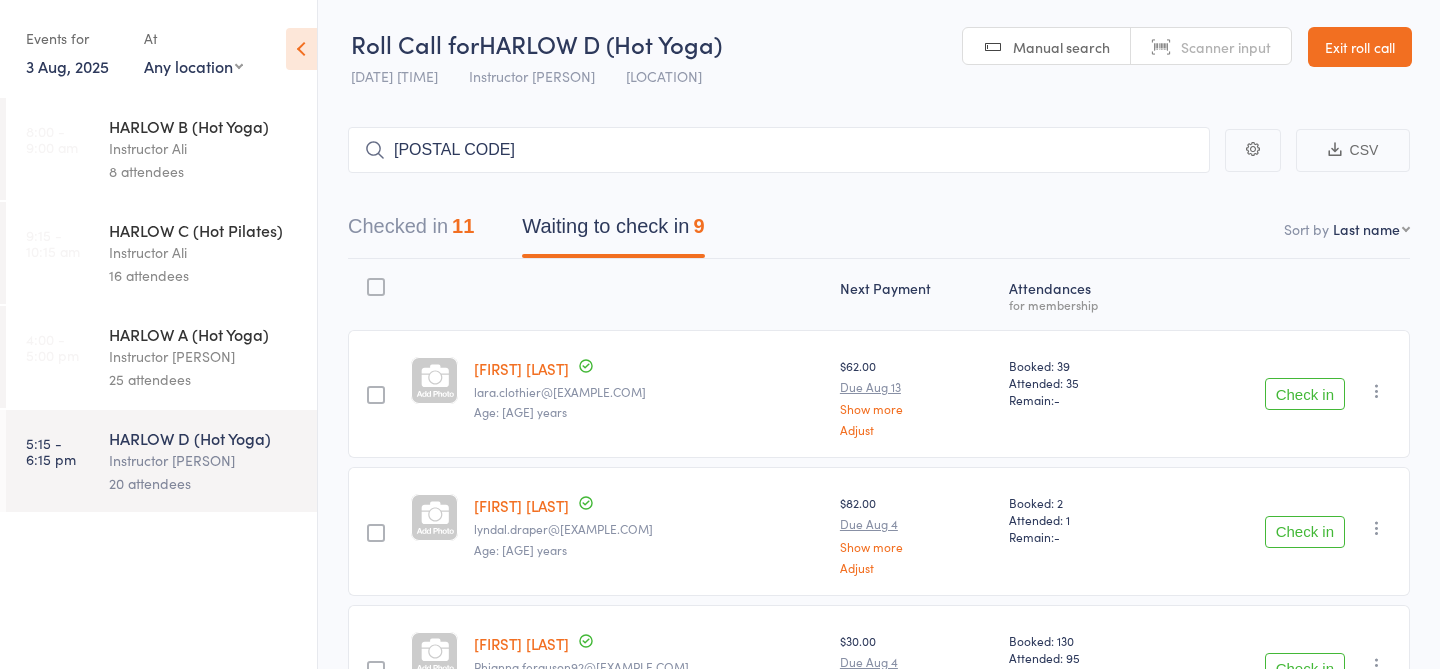 type on "[POSTAL CODE]" 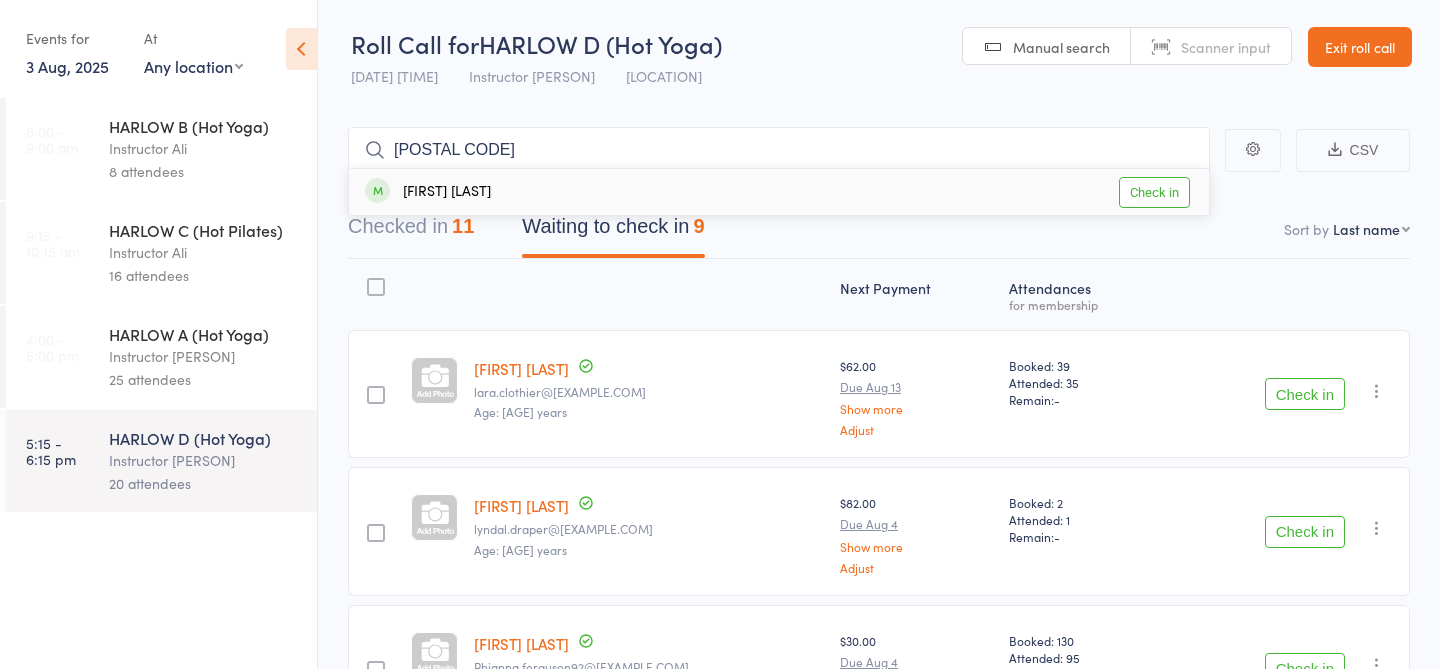 click on "Check in" at bounding box center (1154, 192) 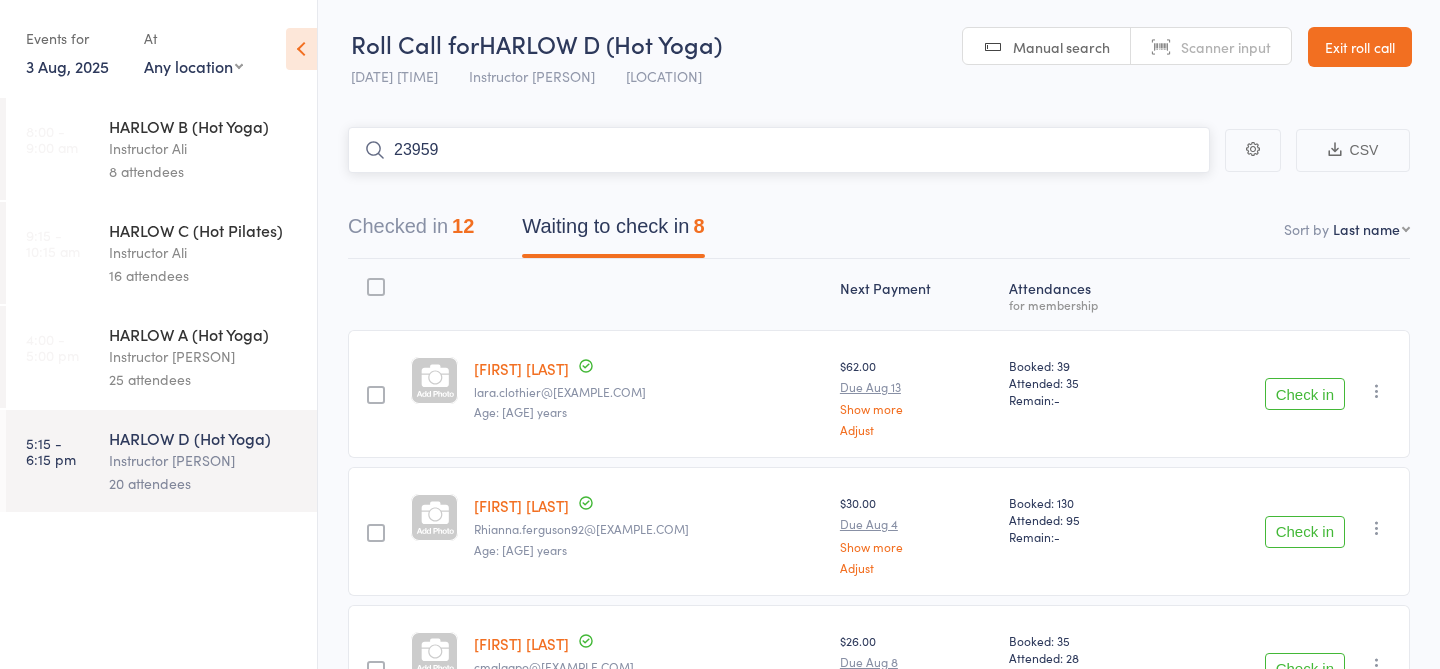 type on "23959" 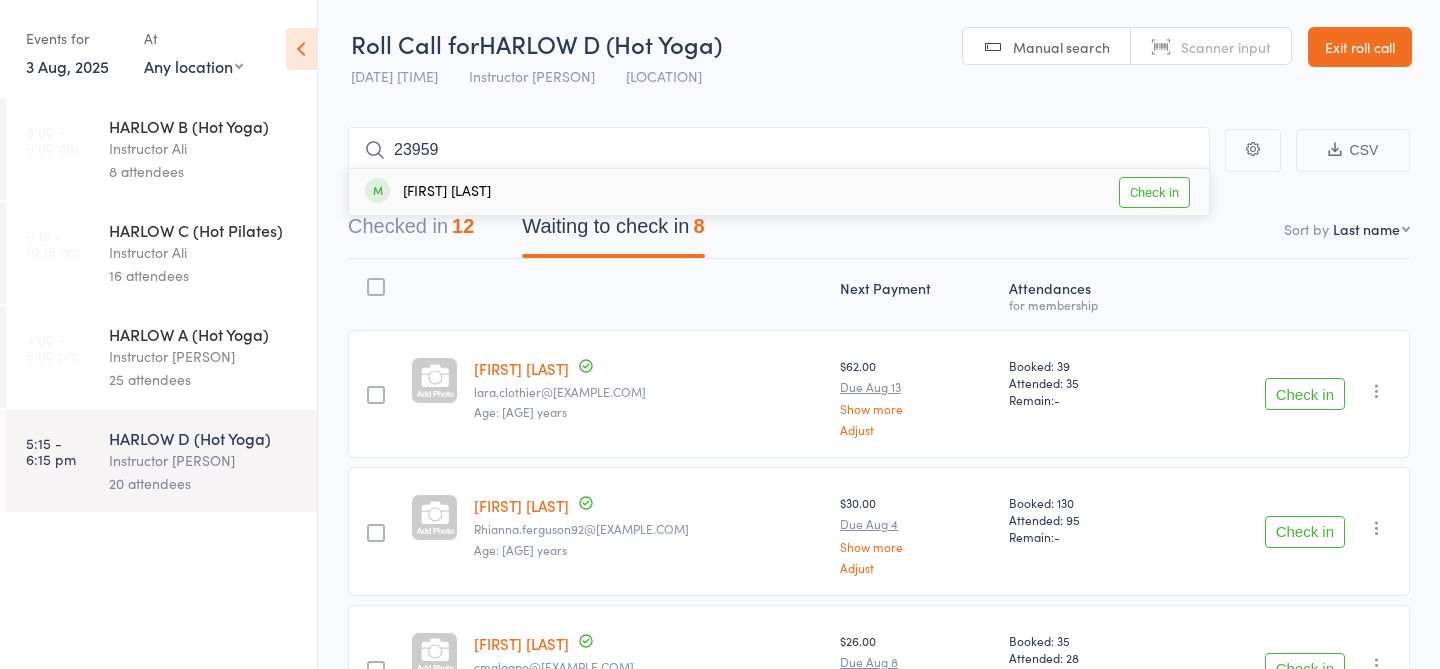 click on "Check in" at bounding box center [1154, 192] 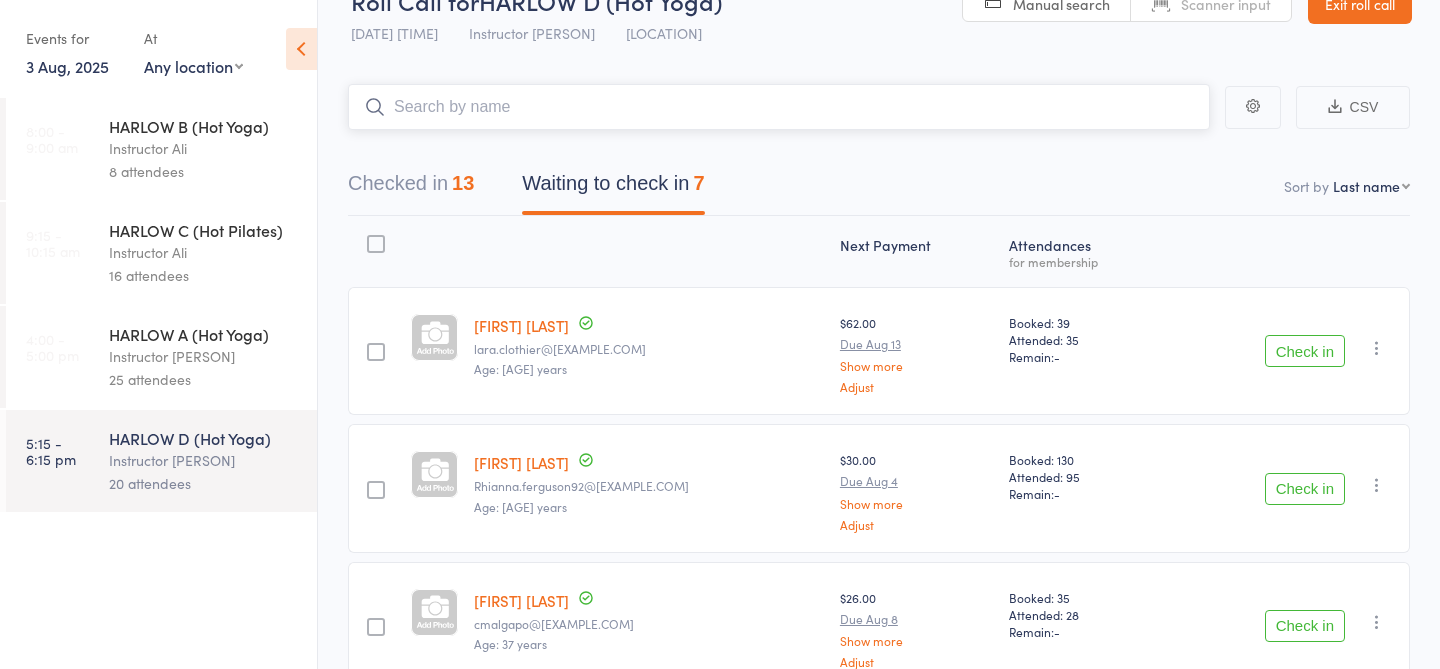 scroll, scrollTop: 0, scrollLeft: 0, axis: both 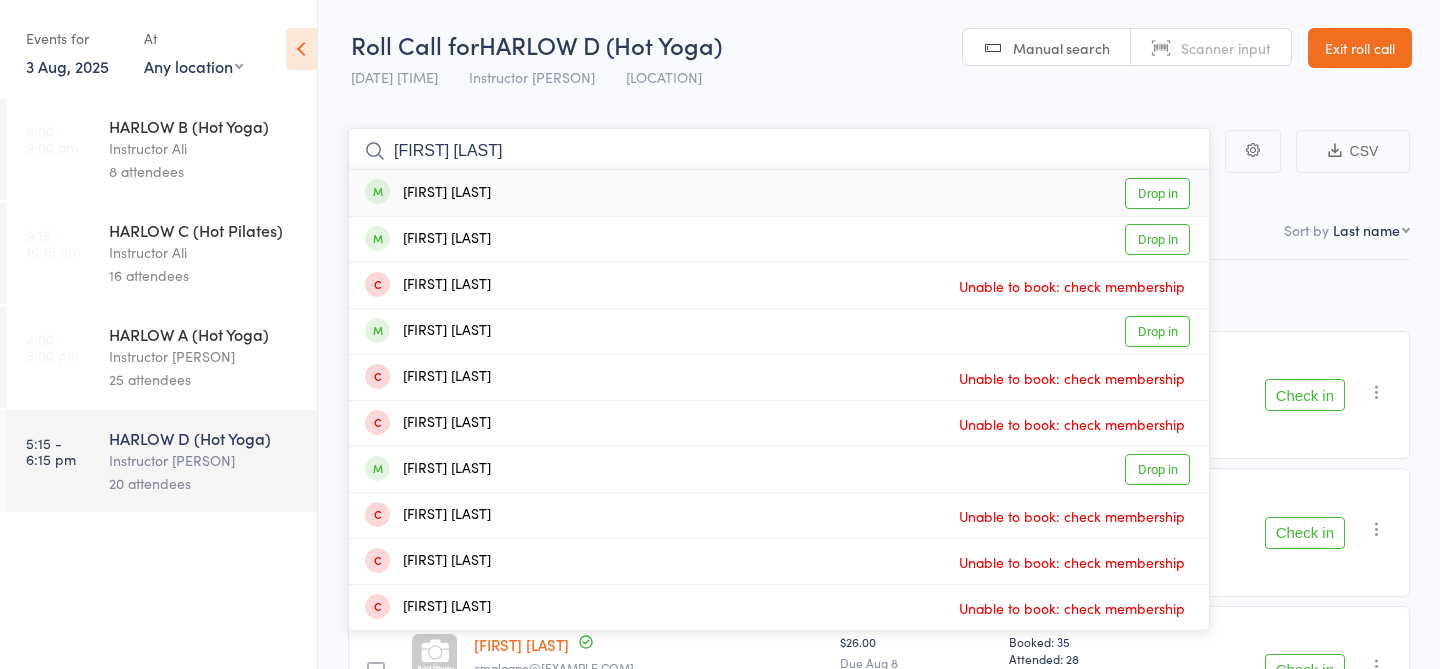 type on "[FIRST] [LAST]" 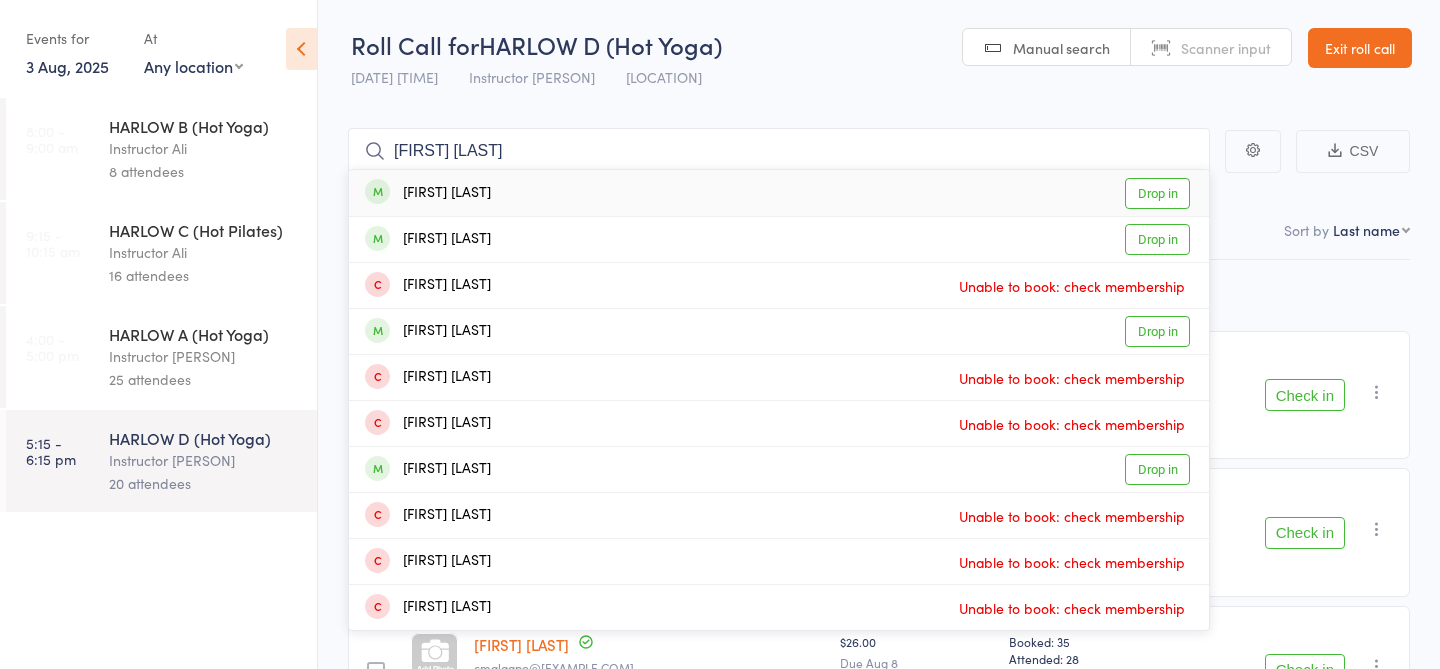 click on "Drop in" at bounding box center [1157, 193] 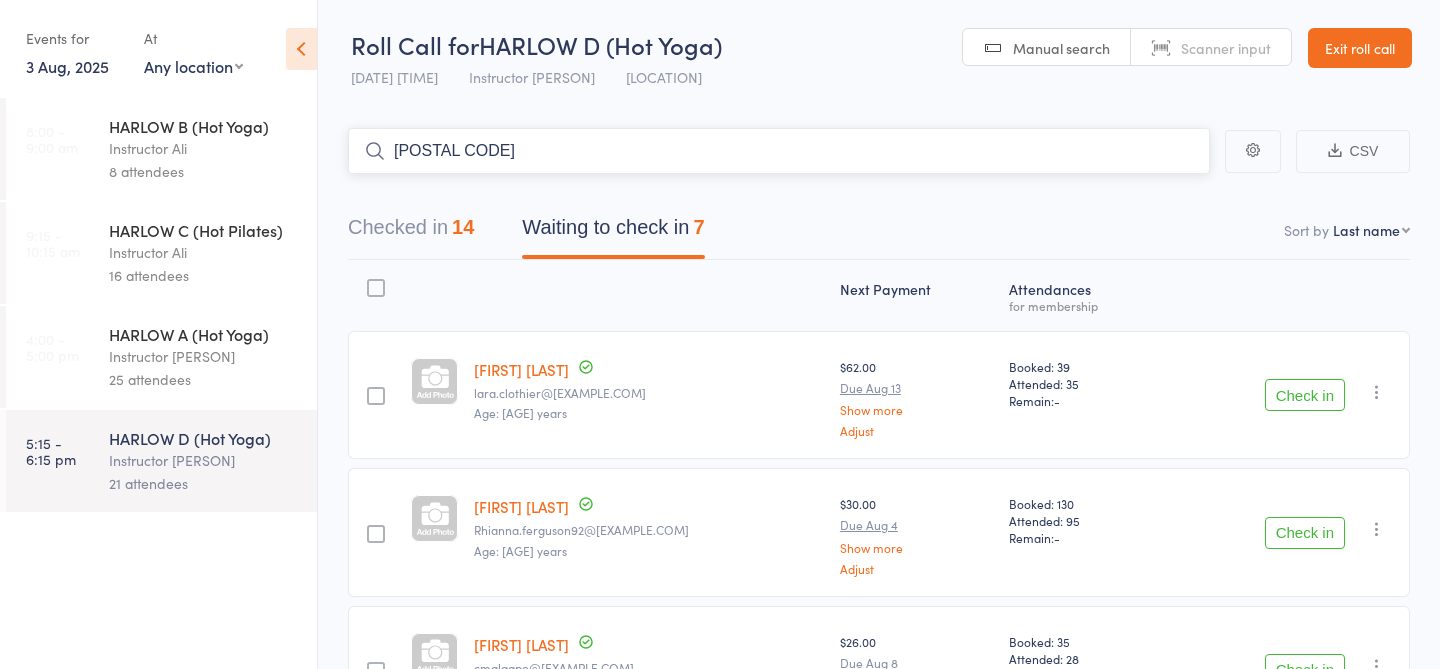 type on "[POSTAL CODE]" 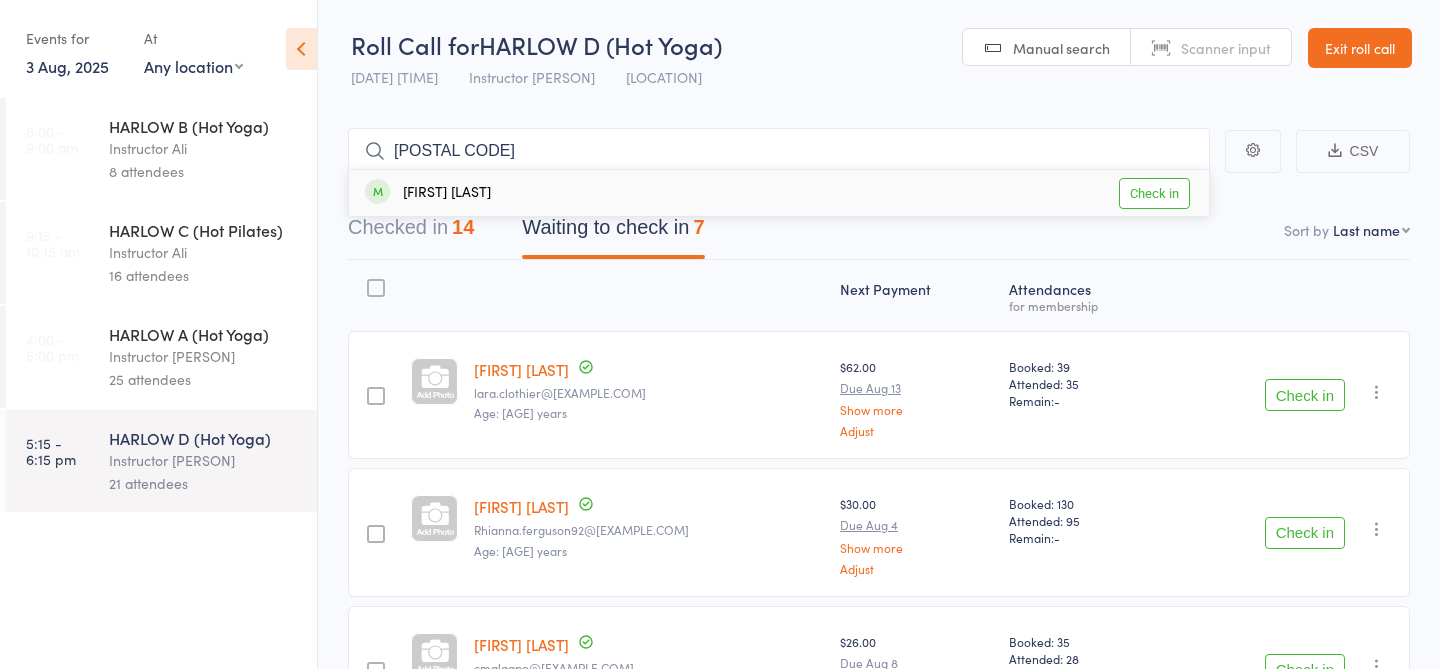 click on "Check in" at bounding box center [1154, 193] 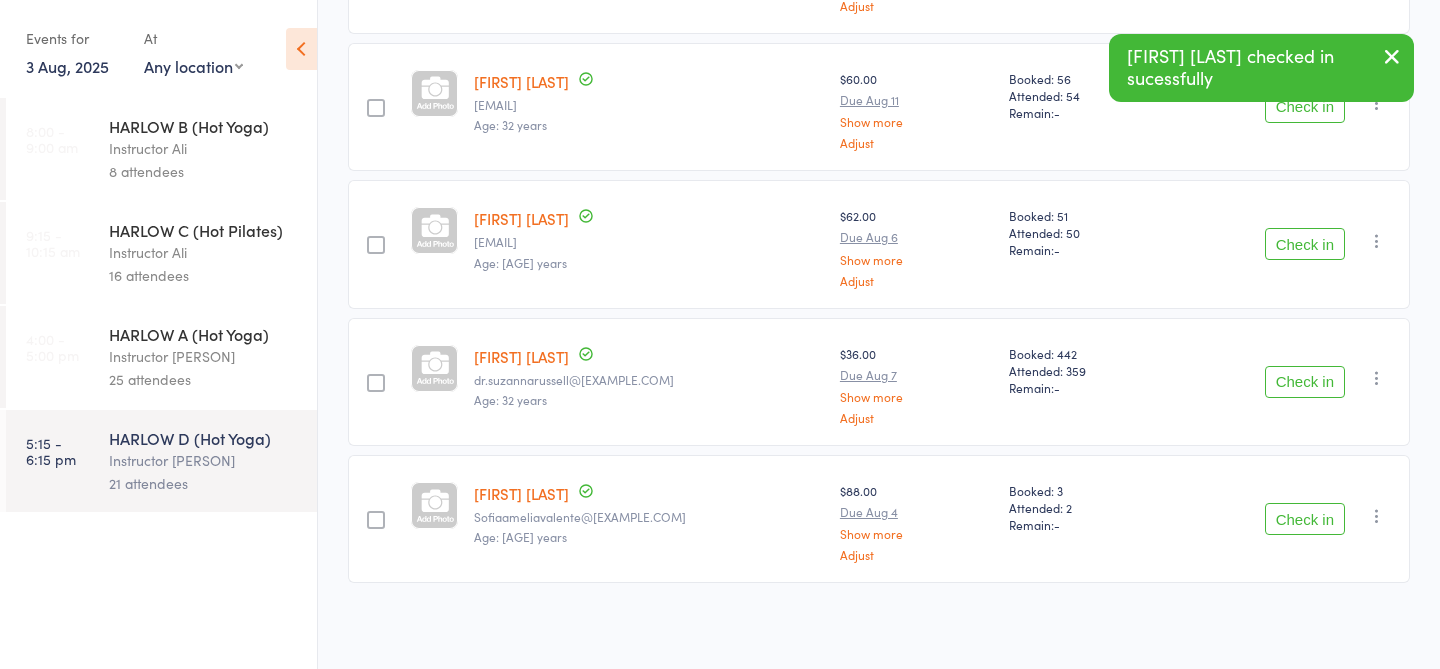 scroll, scrollTop: 0, scrollLeft: 0, axis: both 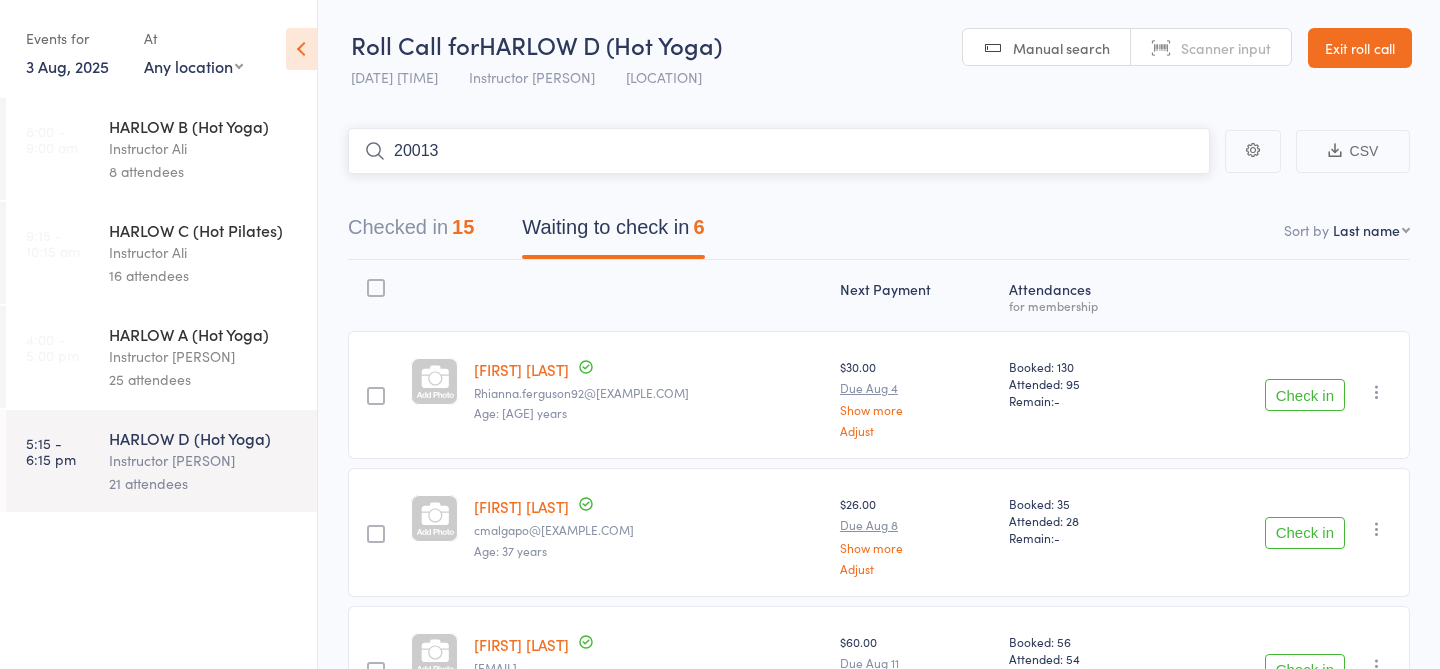 type on "20013" 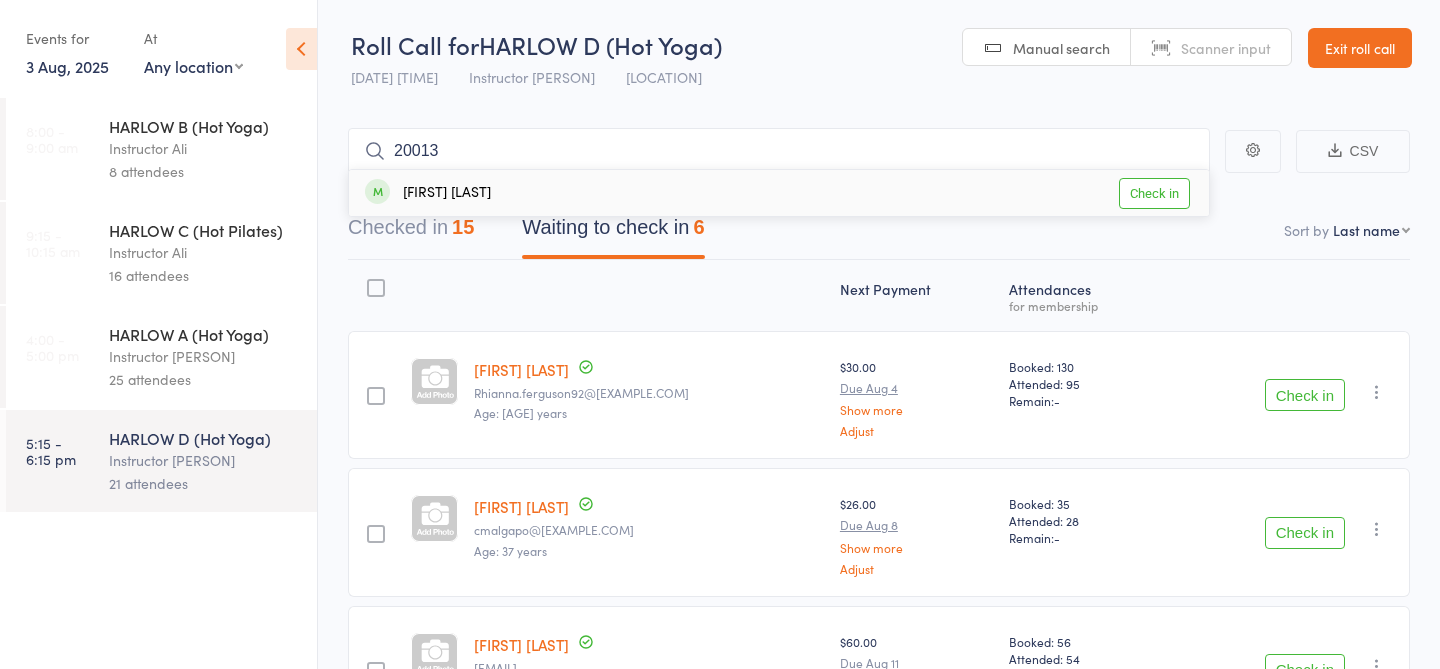 click on "Check in" at bounding box center (1154, 193) 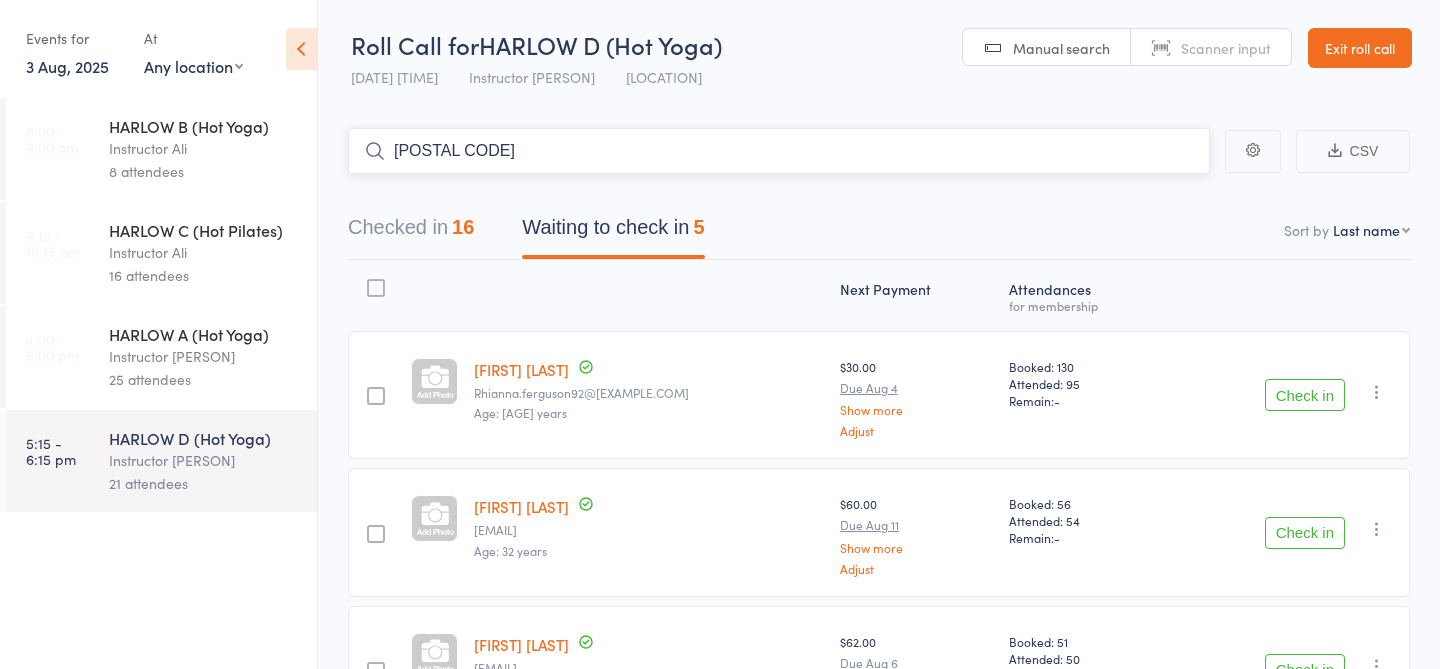 type on "[POSTAL CODE]" 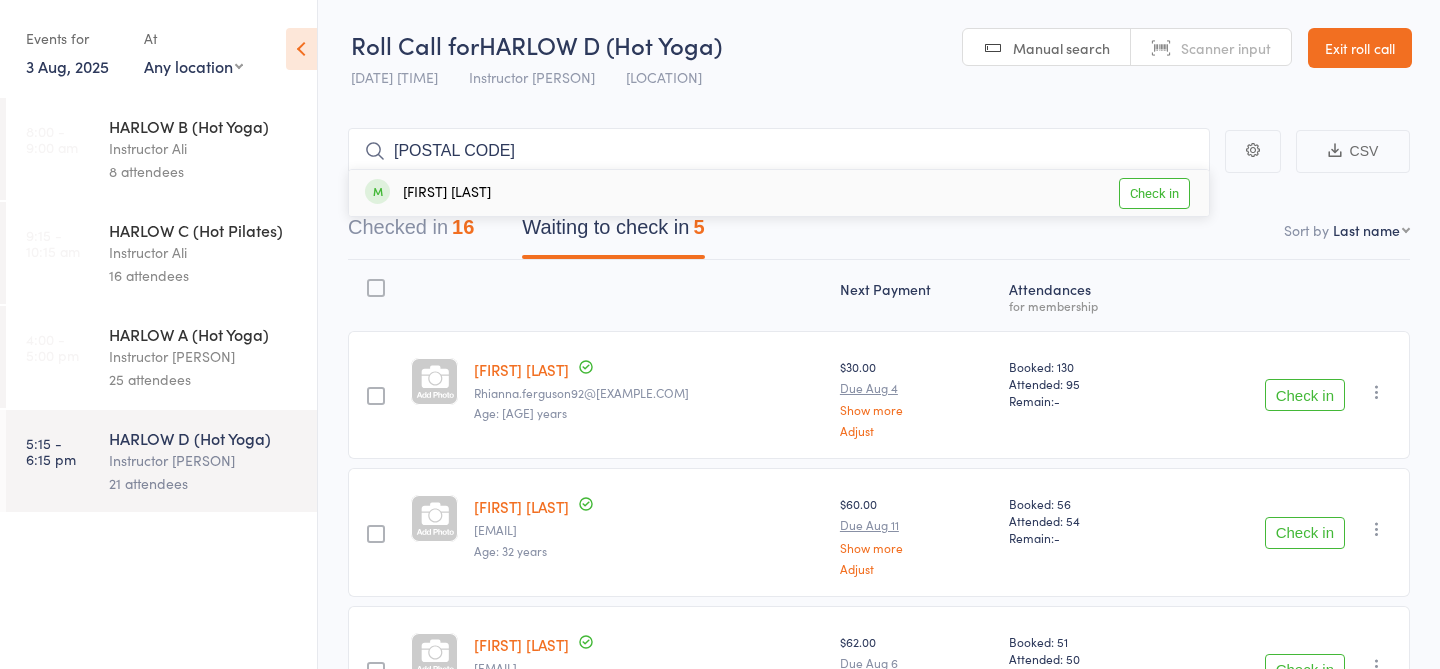 click on "Check in" at bounding box center (1154, 193) 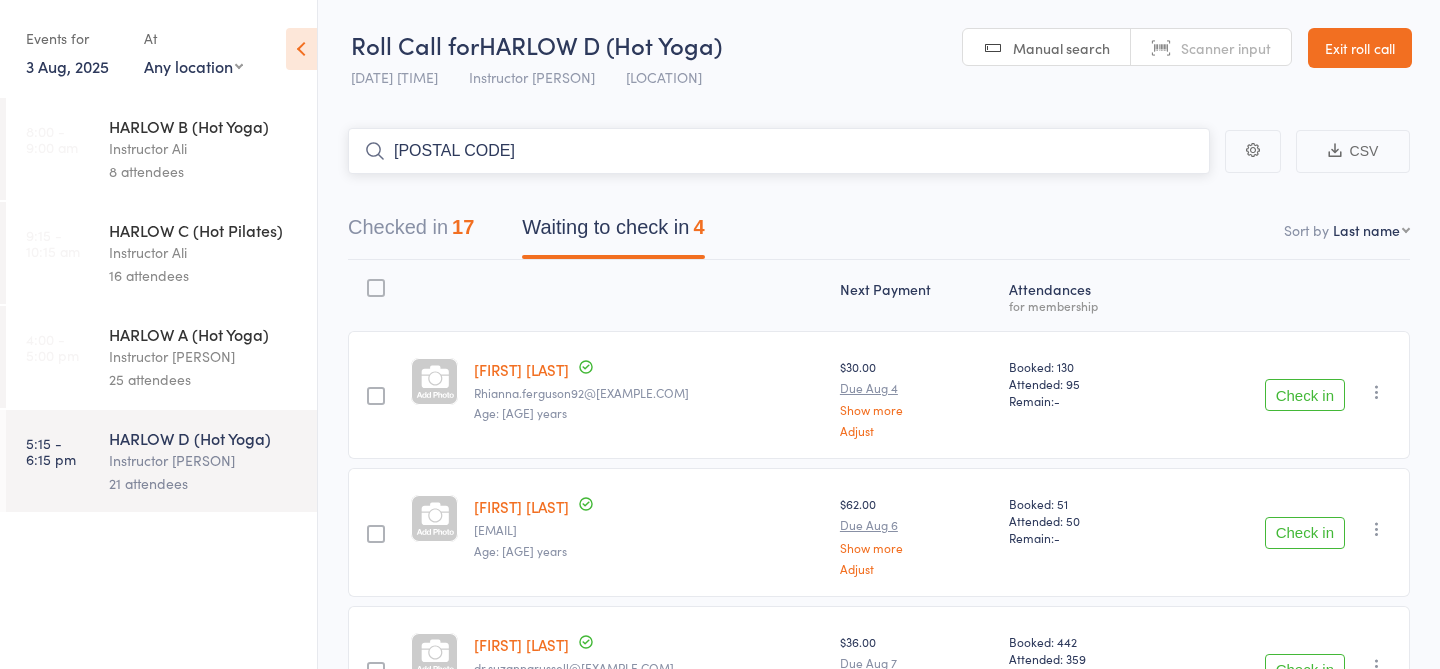 type on "[POSTAL CODE]" 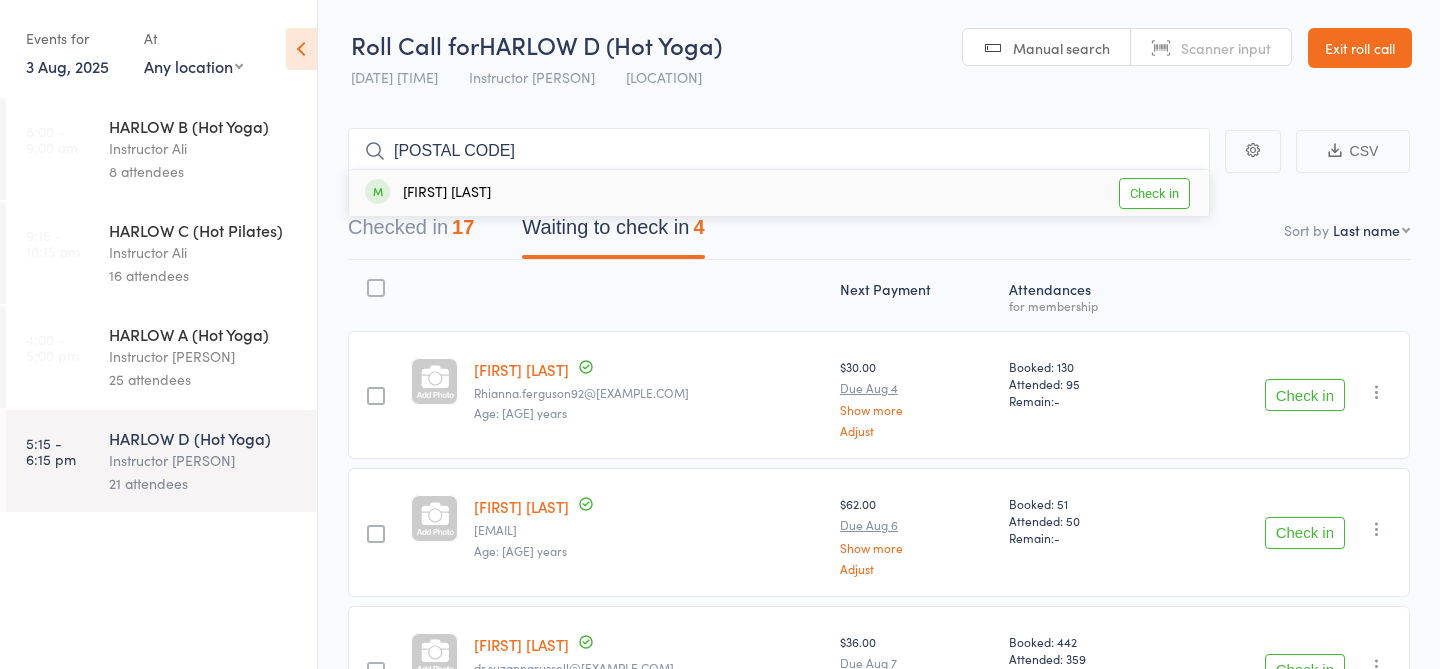 click on "Check in" at bounding box center (1154, 193) 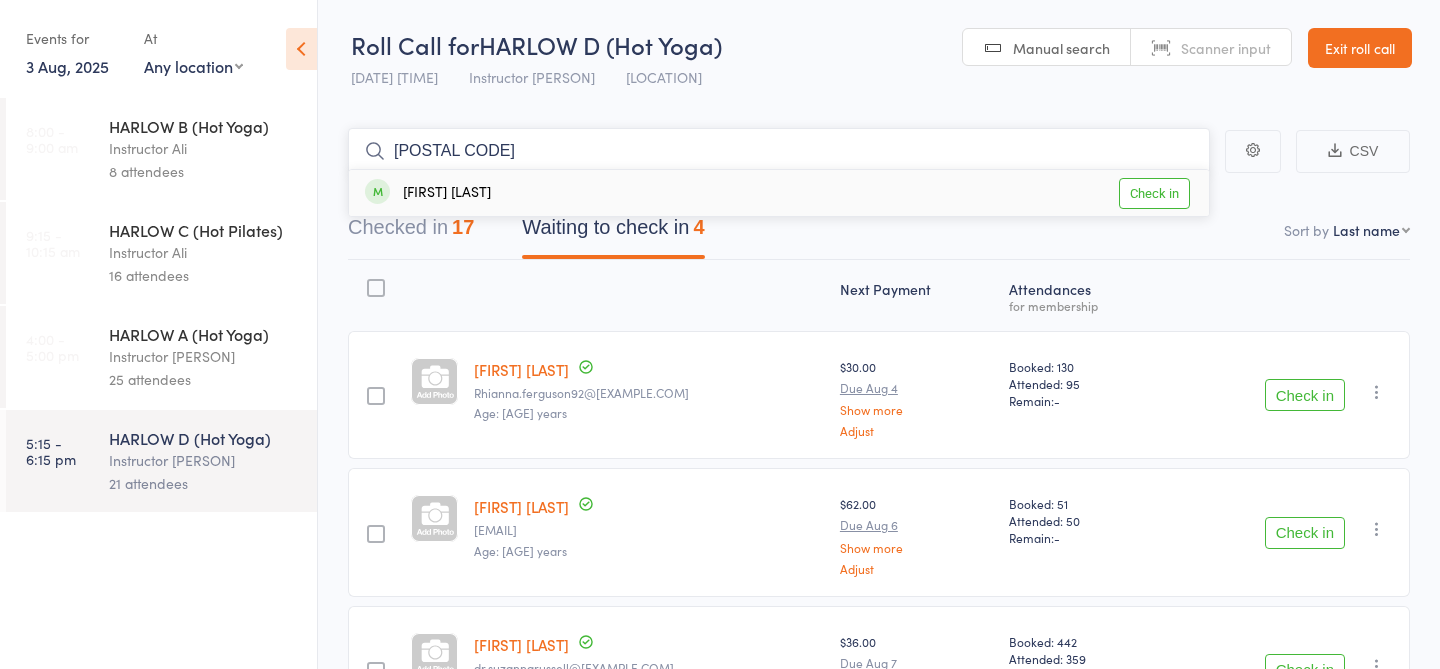 type 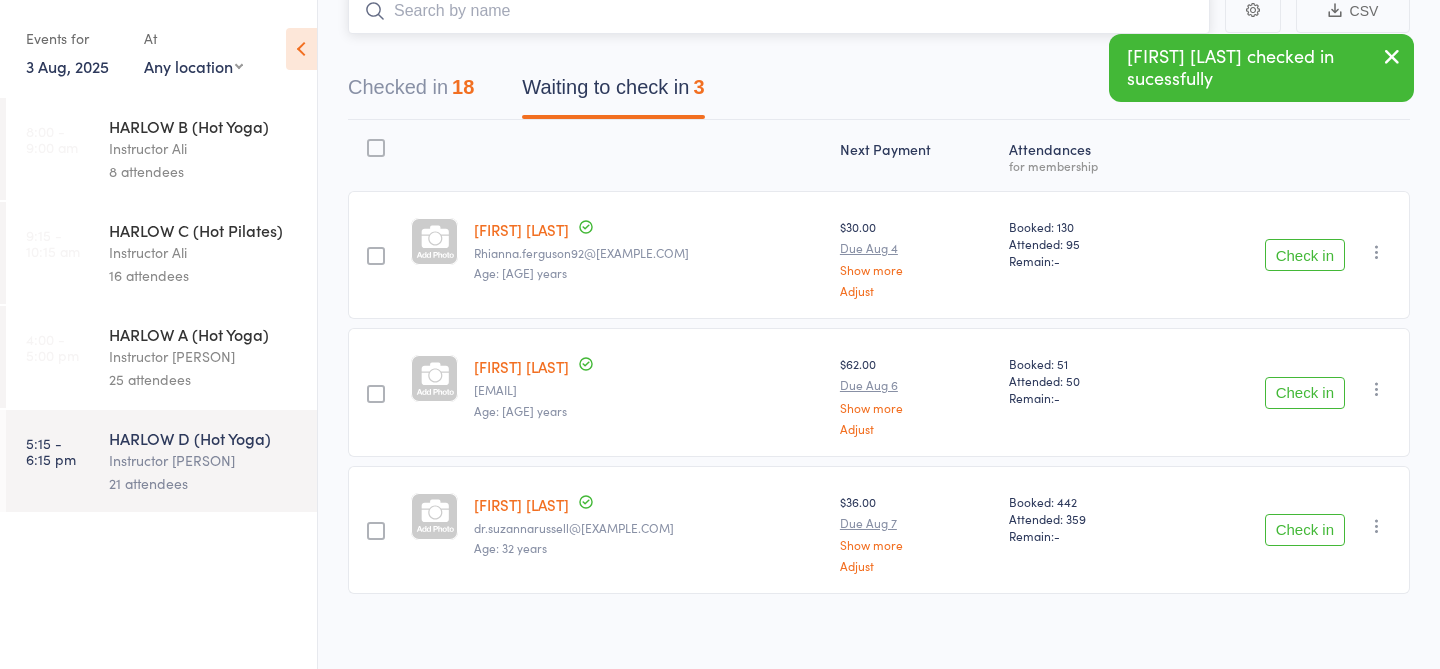 scroll, scrollTop: 150, scrollLeft: 0, axis: vertical 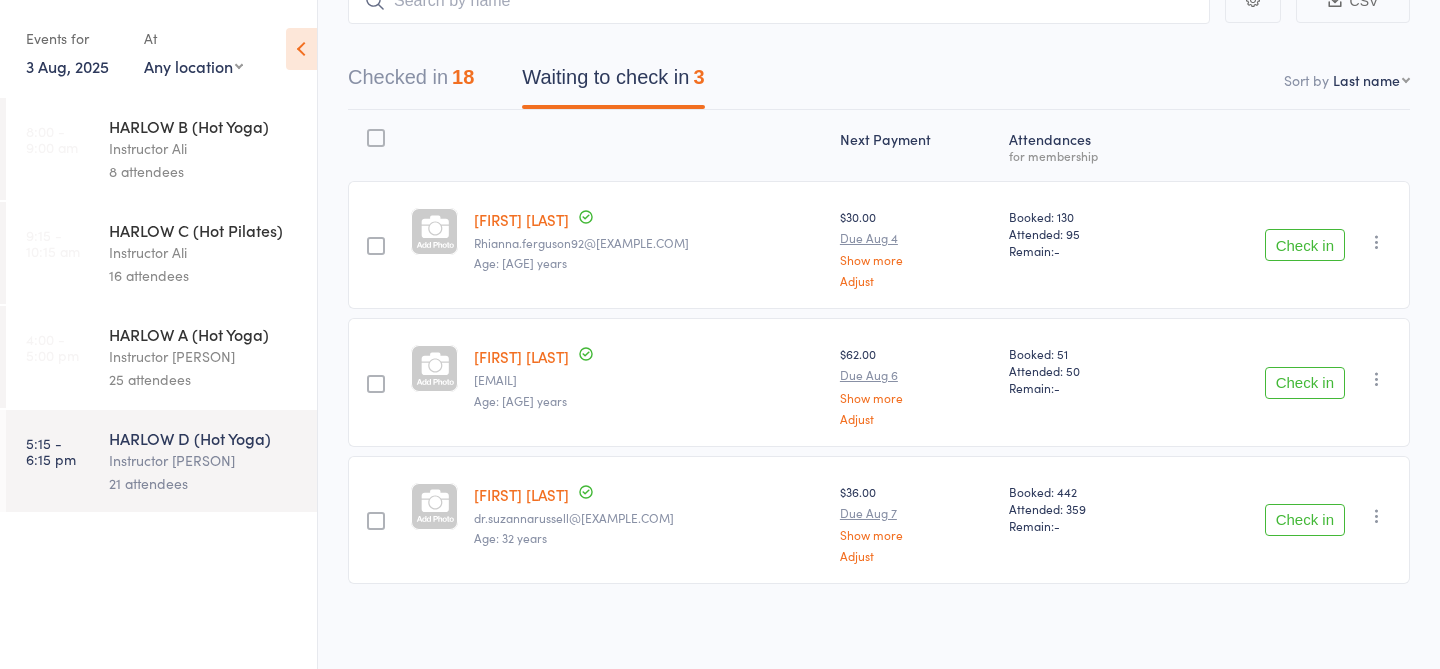 click on "Instructor [PERSON]" at bounding box center [204, 356] 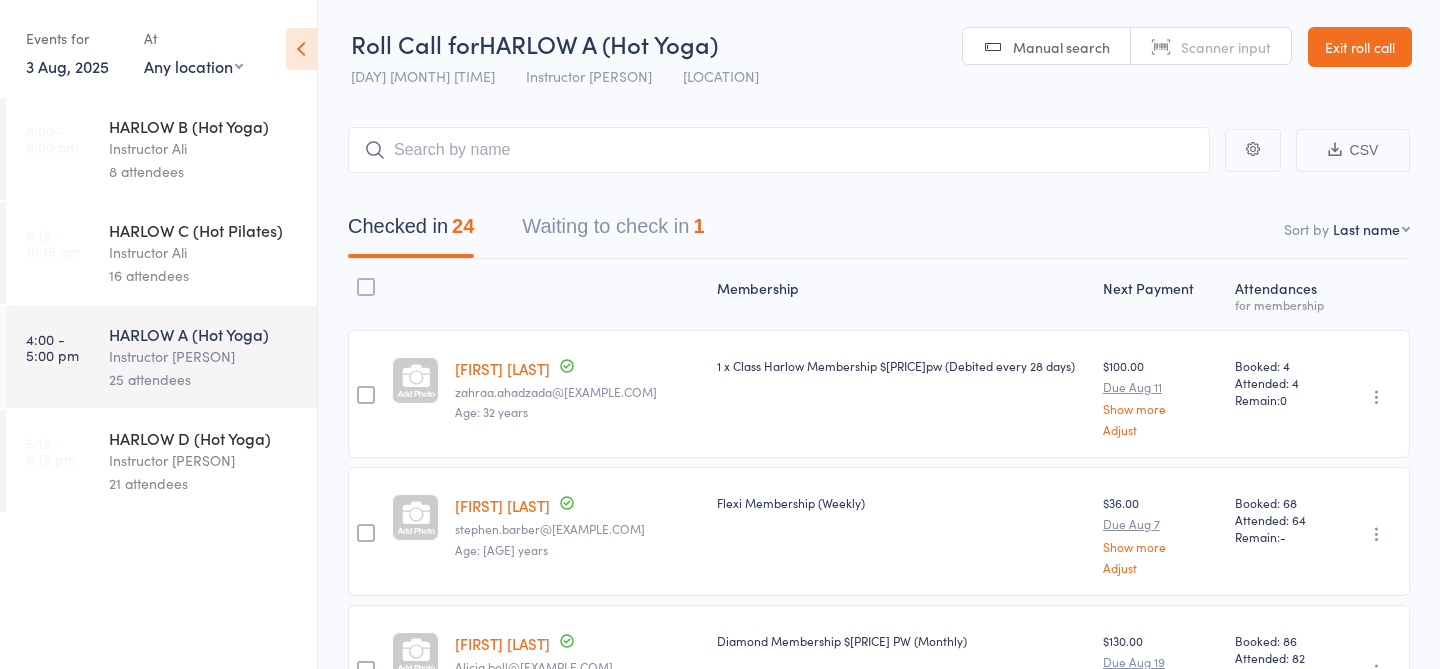 click on "Waiting to check in  1" at bounding box center (613, 231) 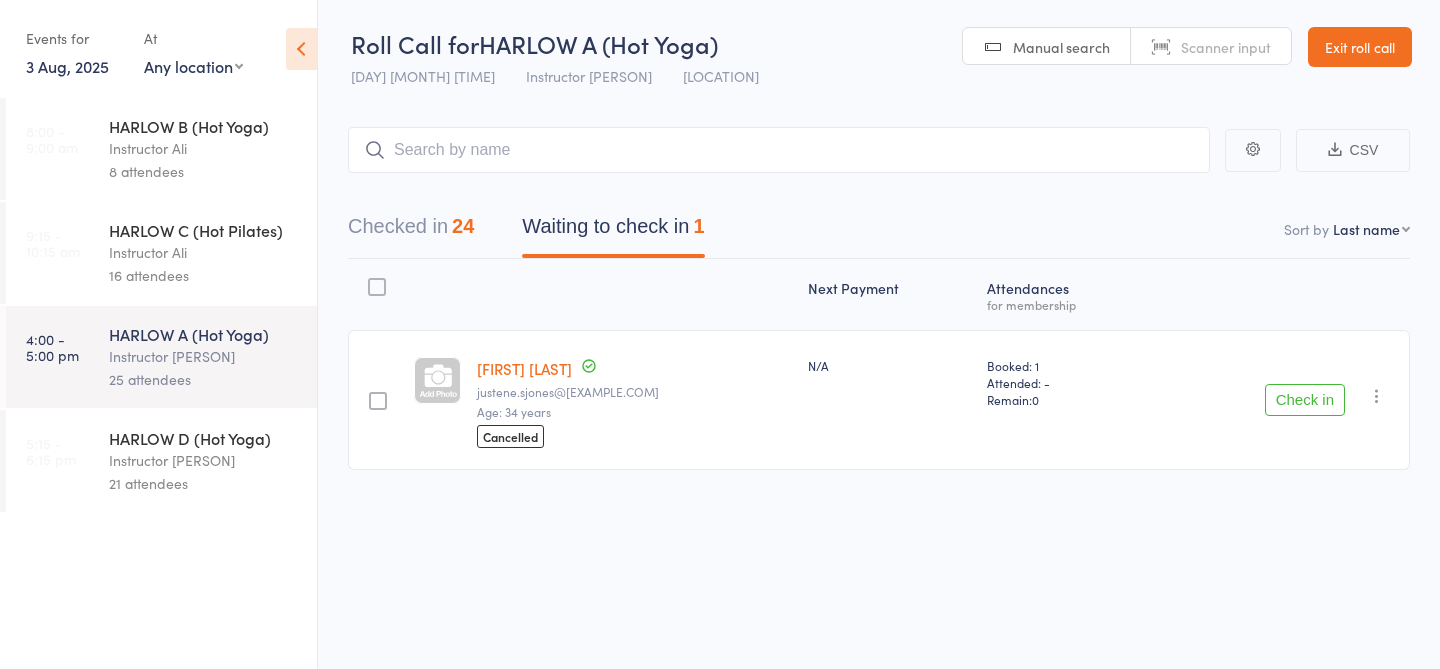 click on "Instructor [PERSON]" at bounding box center [204, 460] 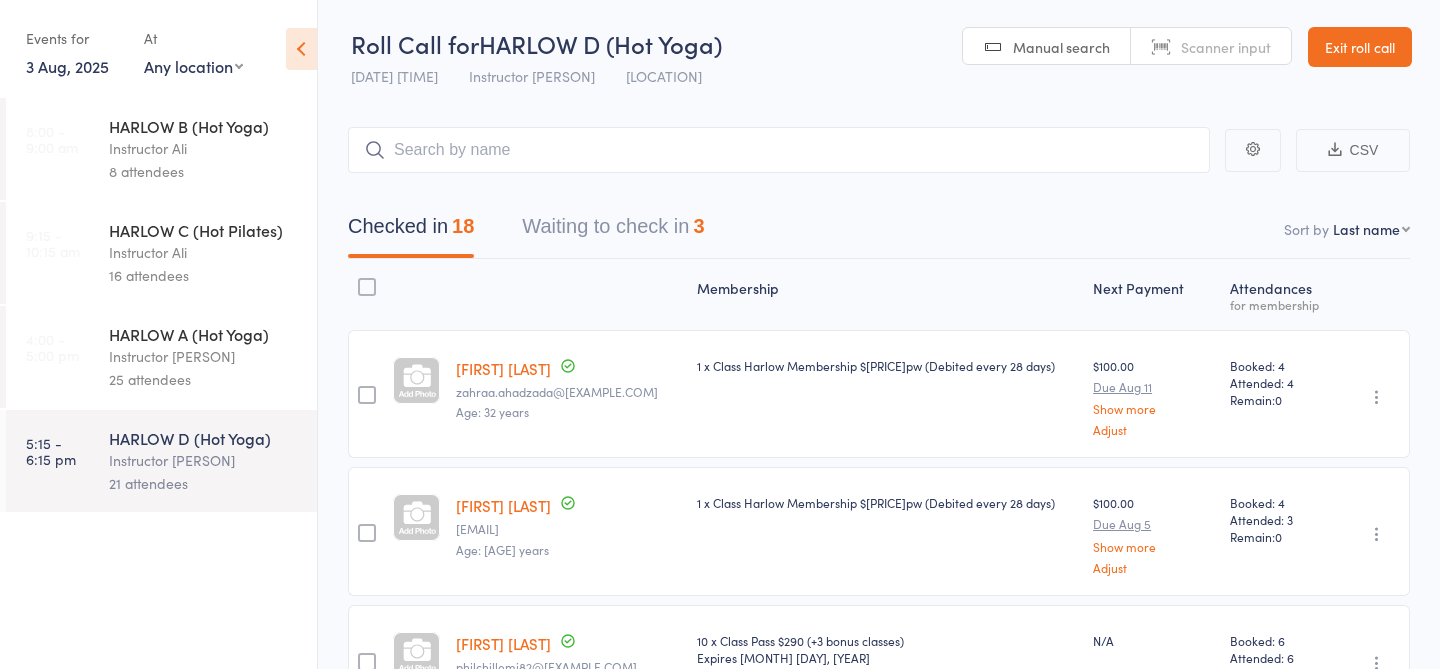 click on "Waiting to check in  3" at bounding box center (613, 231) 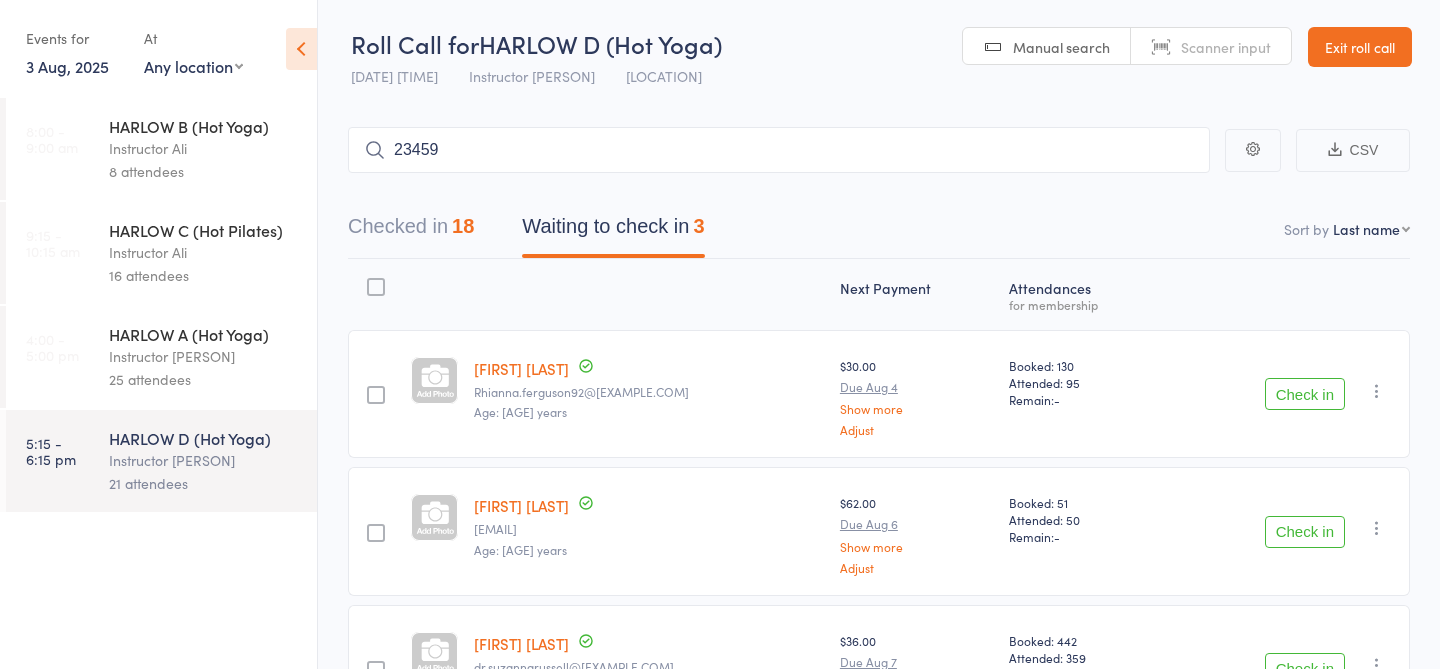 type on "23459" 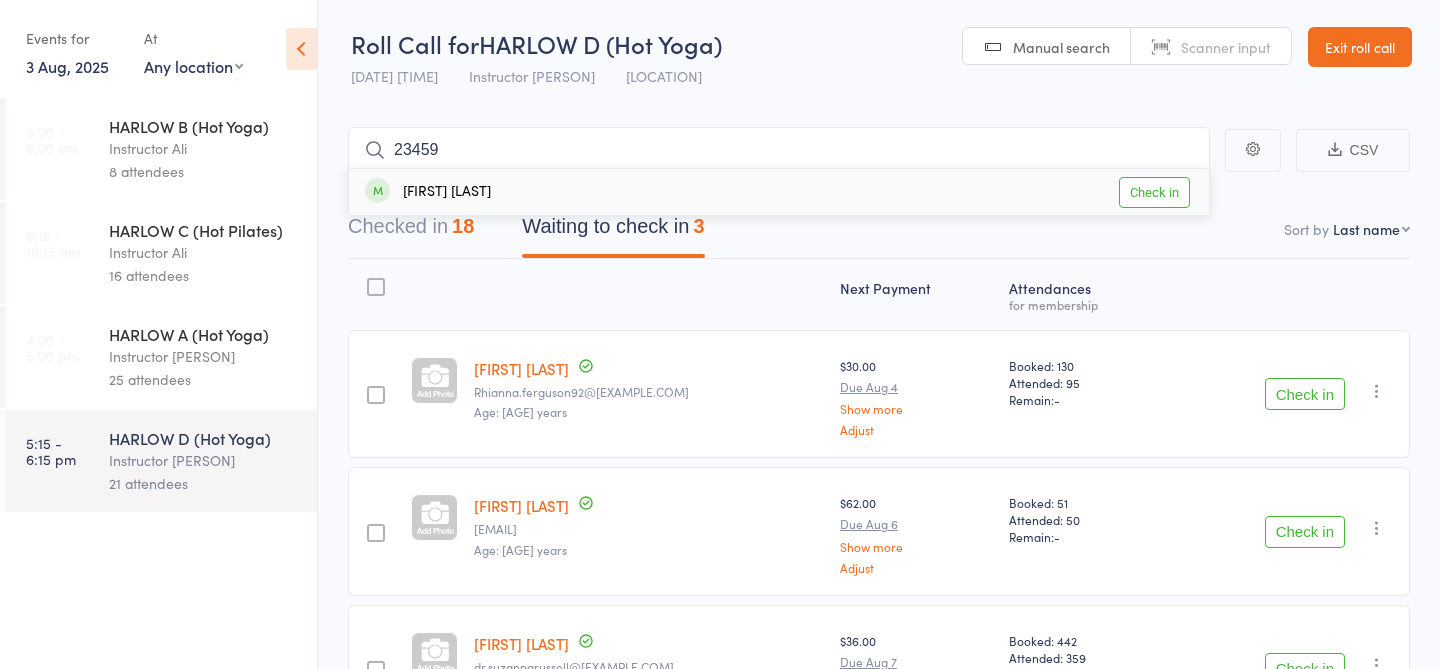 click on "Check in" at bounding box center [1154, 192] 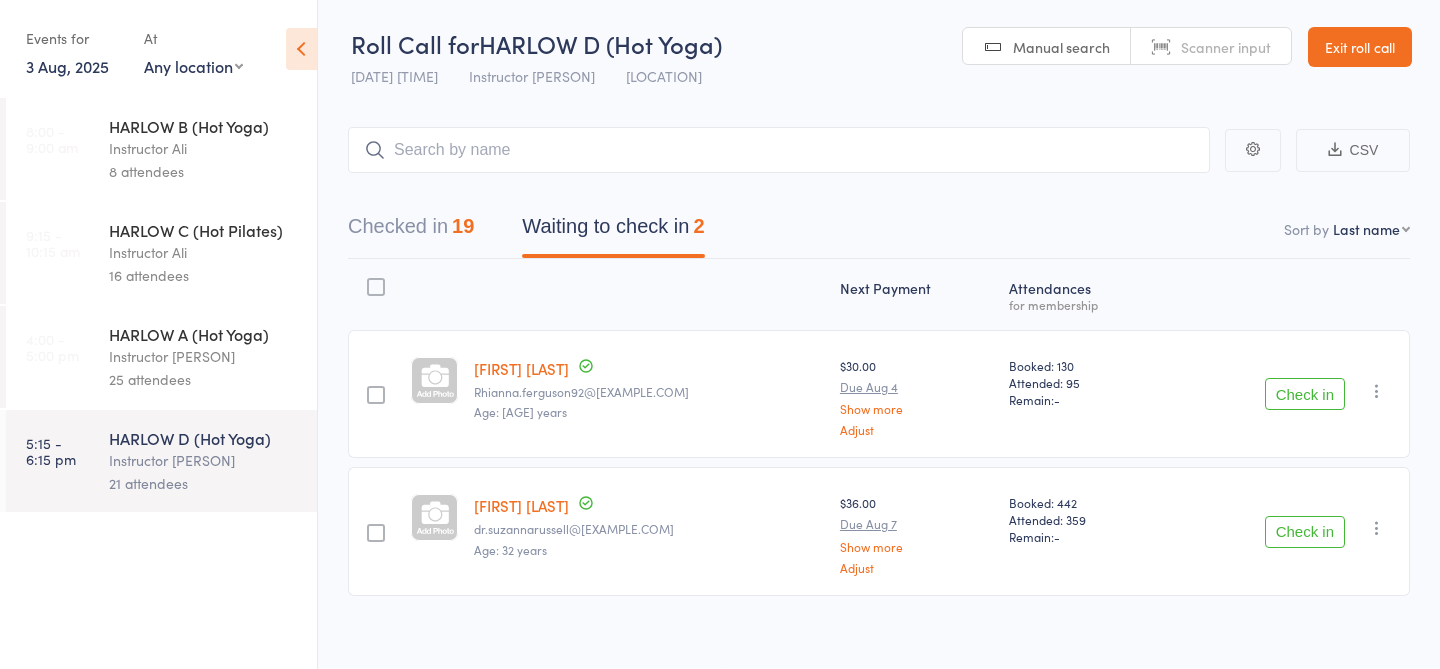 click on "3 Aug, 2025" at bounding box center [67, 66] 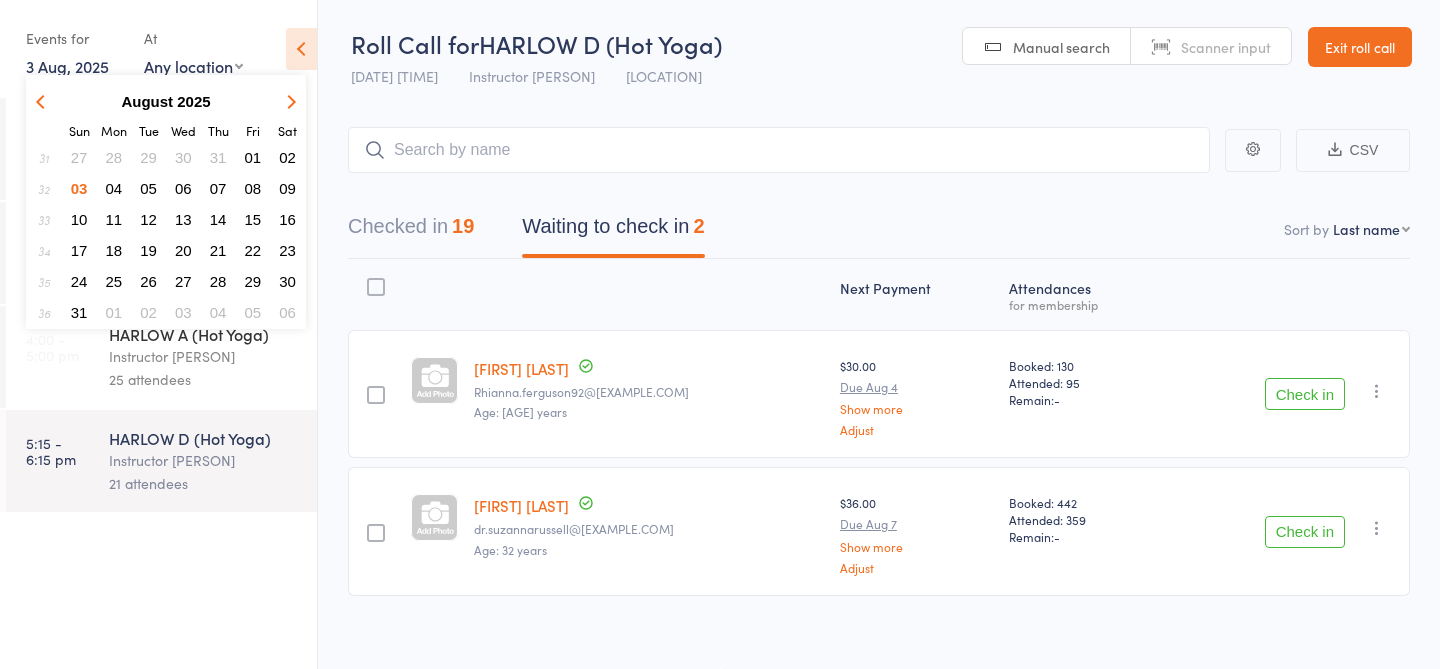 click on "02" at bounding box center (287, 157) 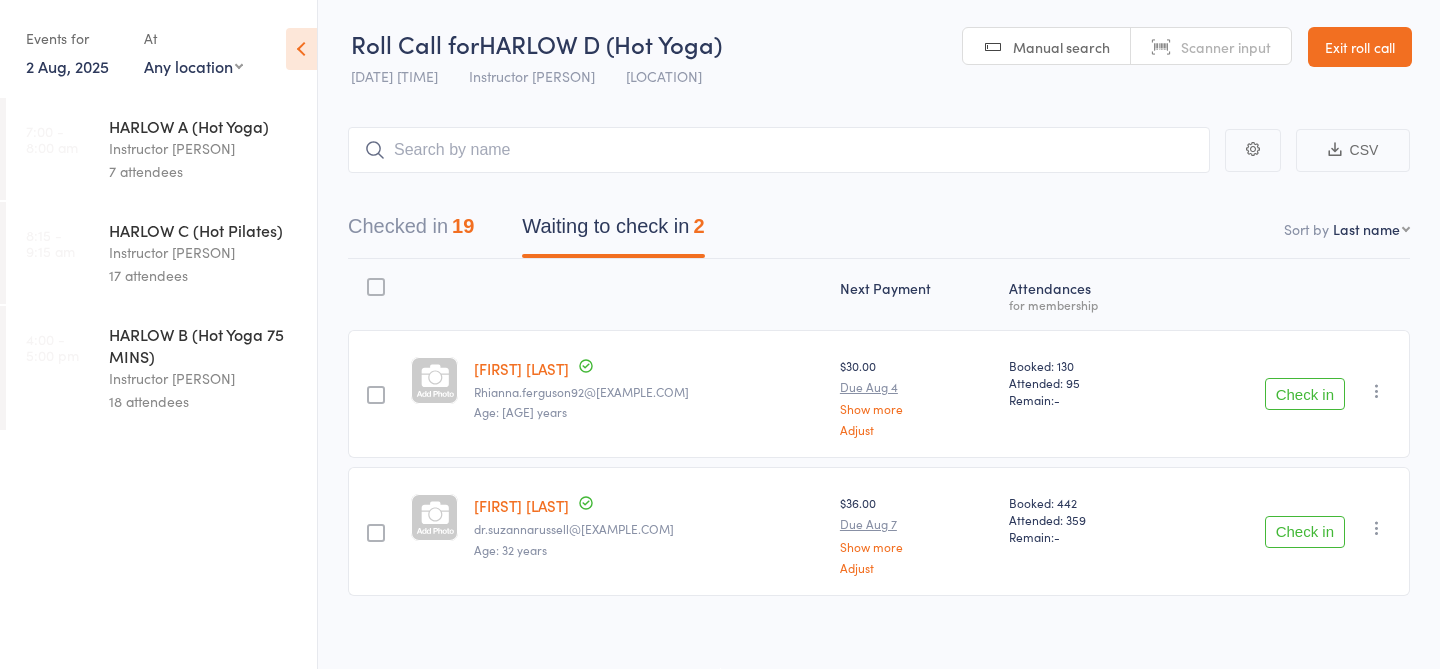 click on "HARLOW B (Hot Yoga 75 MINS)" at bounding box center [204, 345] 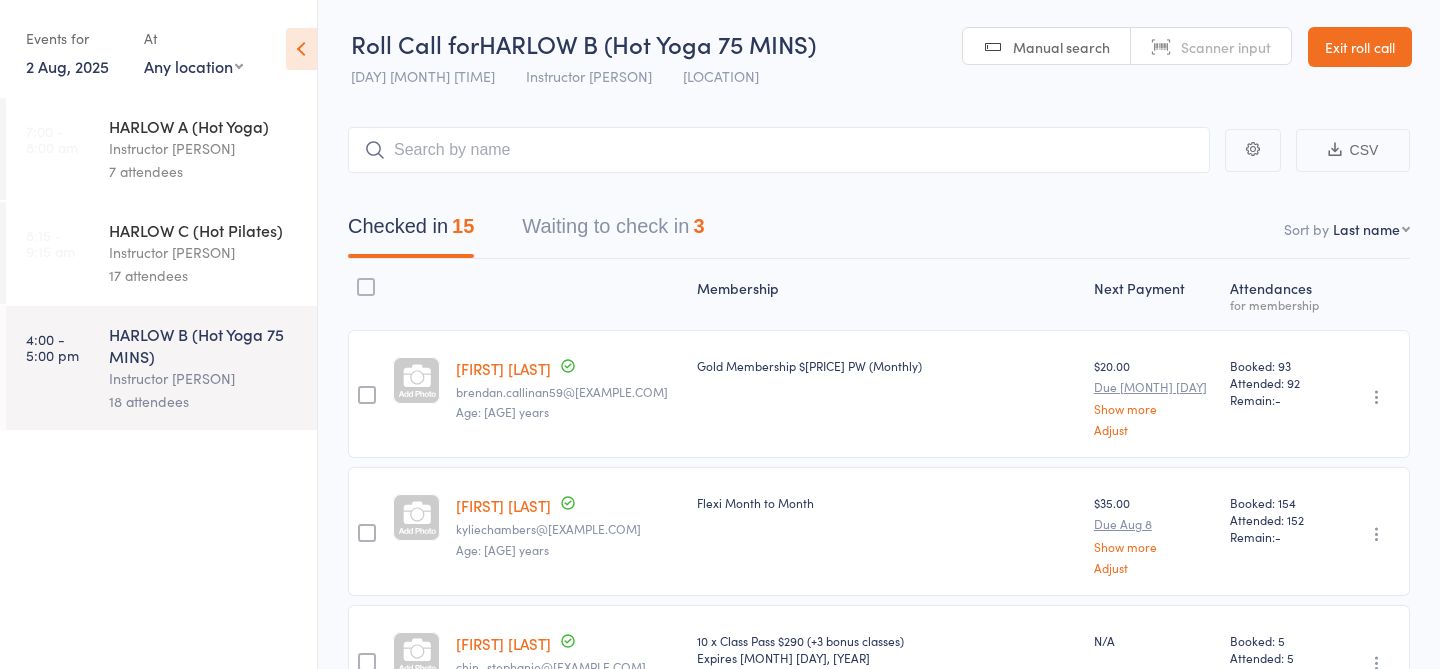 click on "Instructor [PERSON]" at bounding box center [204, 252] 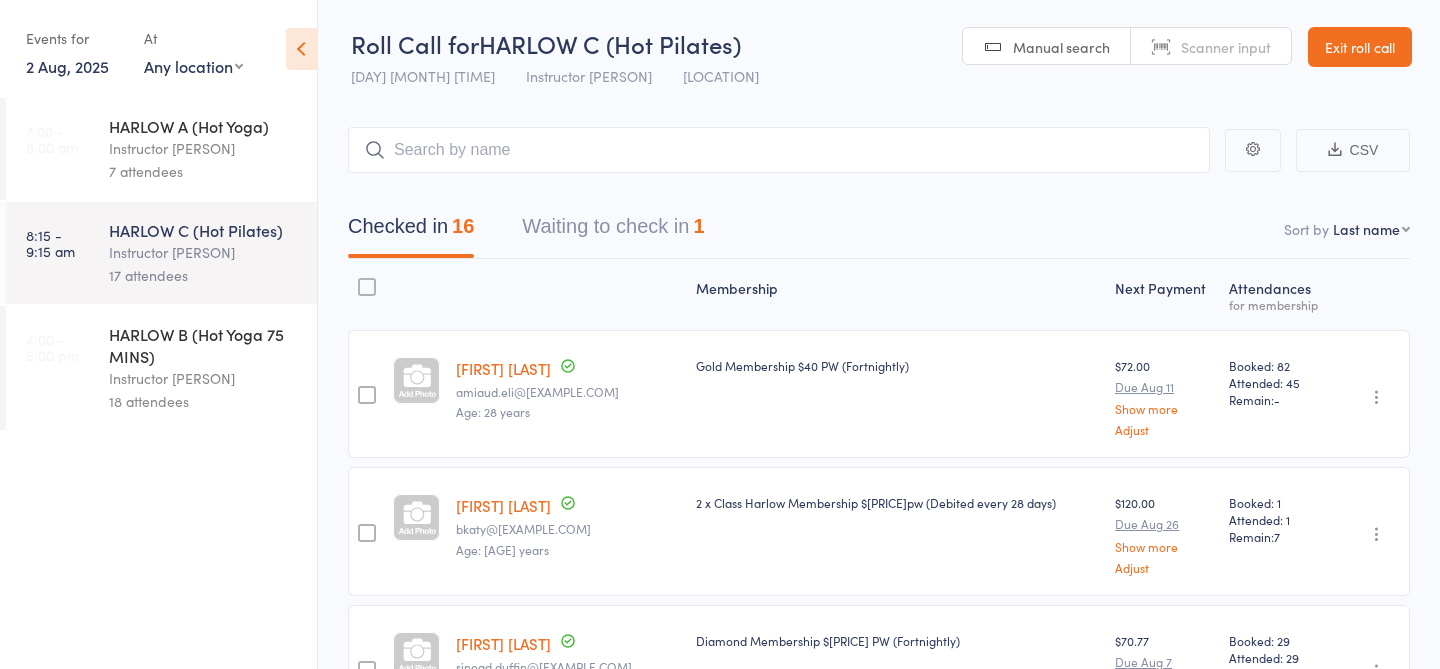 click on "2 Aug, 2025" at bounding box center (67, 66) 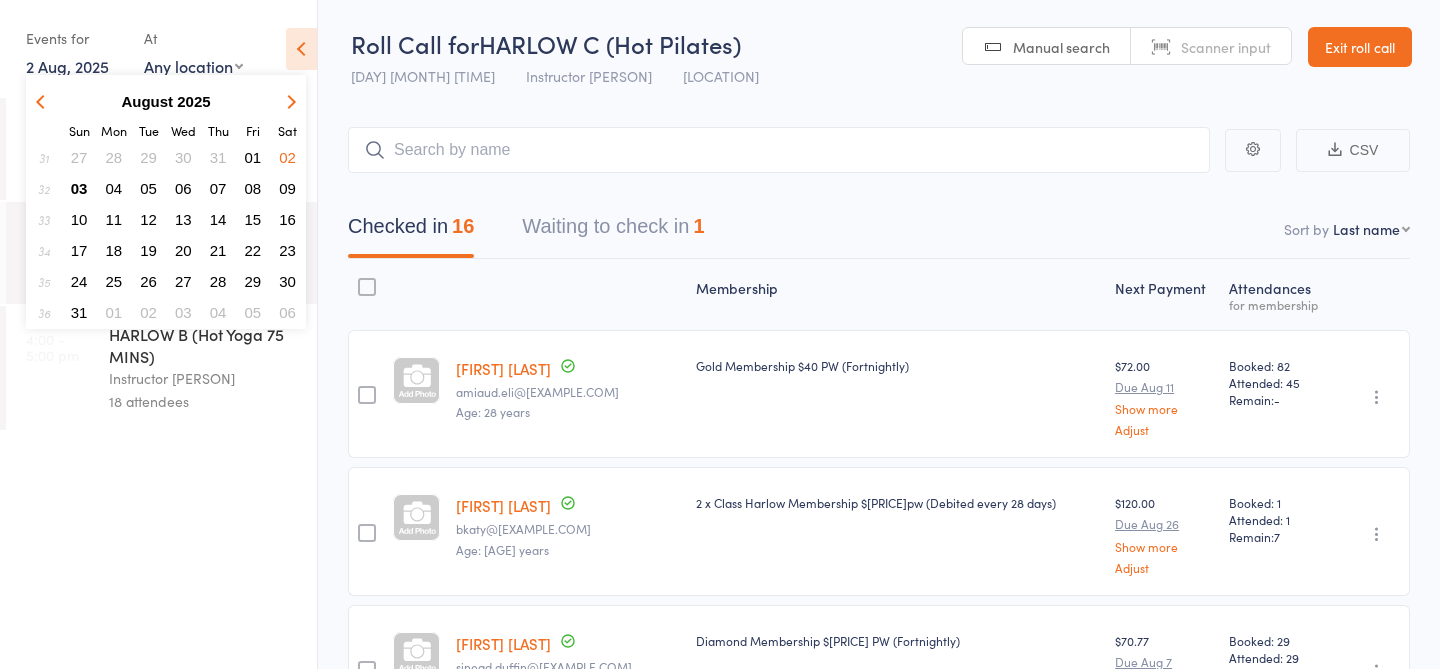 click on "01" at bounding box center [253, 157] 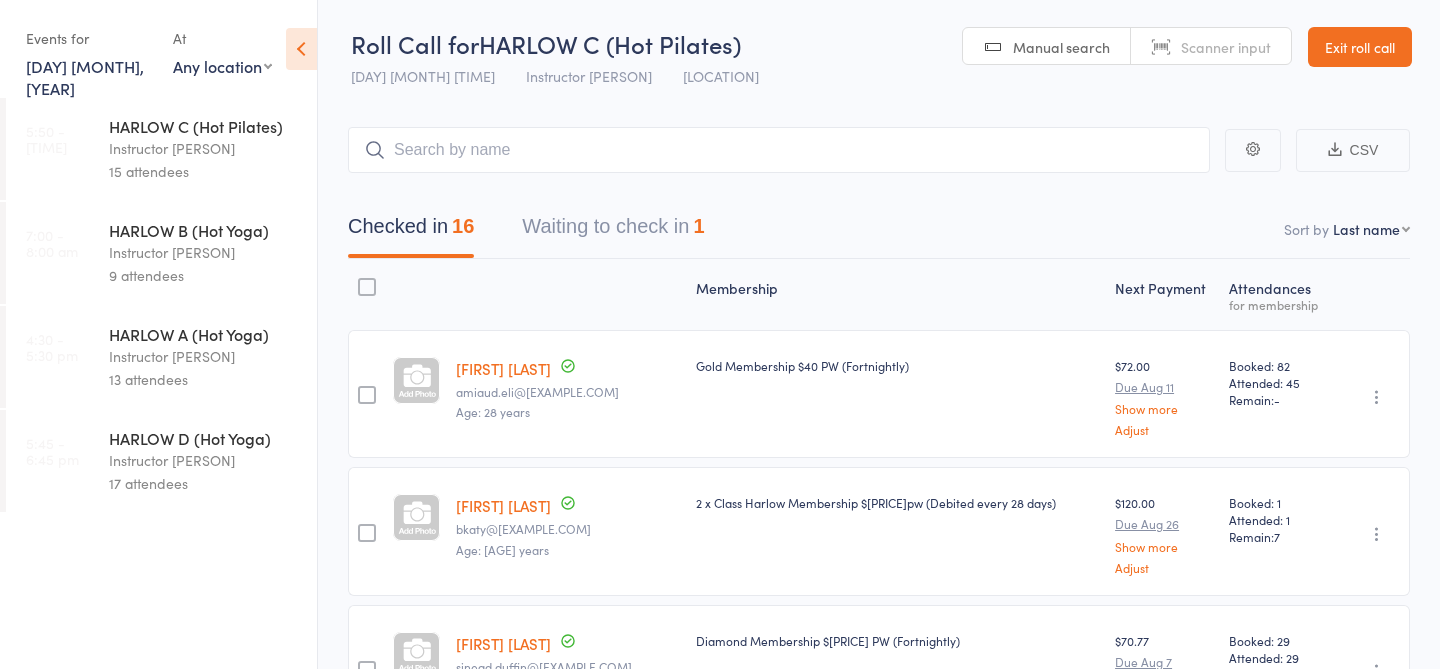 click on "Instructor [PERSON]" at bounding box center (204, 460) 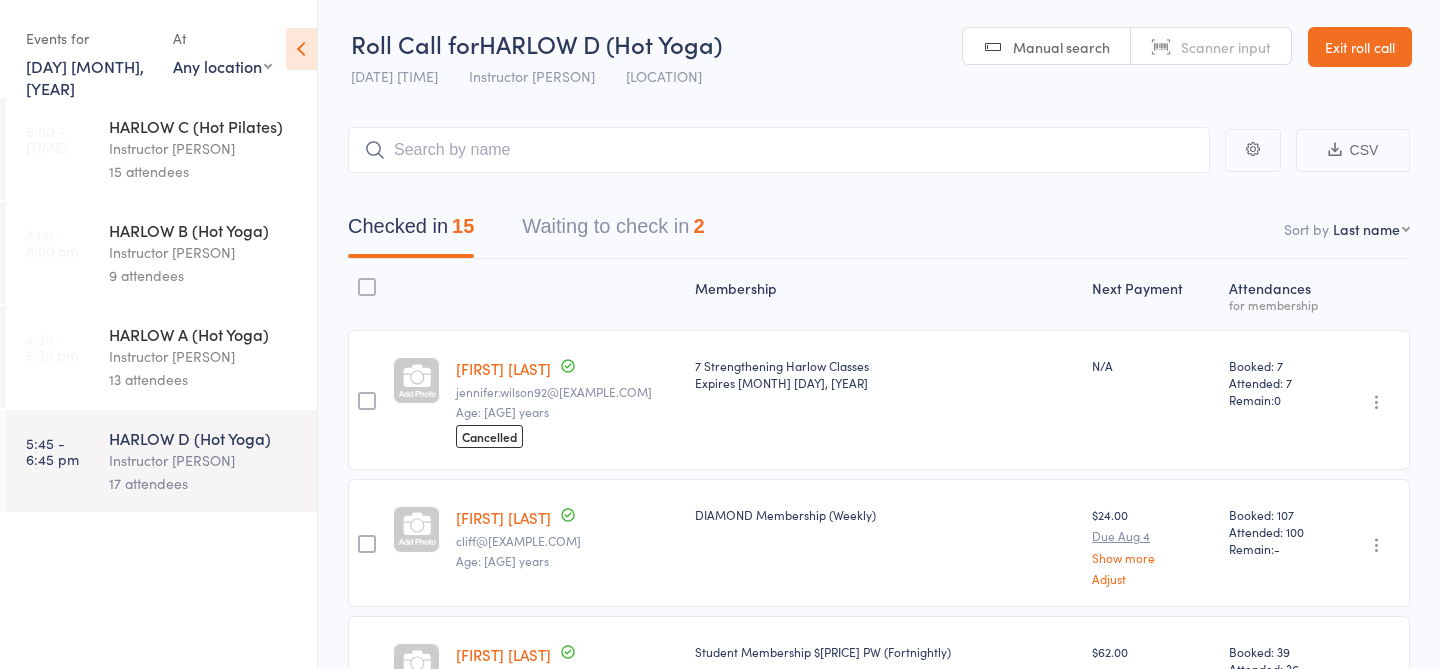 click on "HARLOW A (Hot Yoga)" at bounding box center (204, 334) 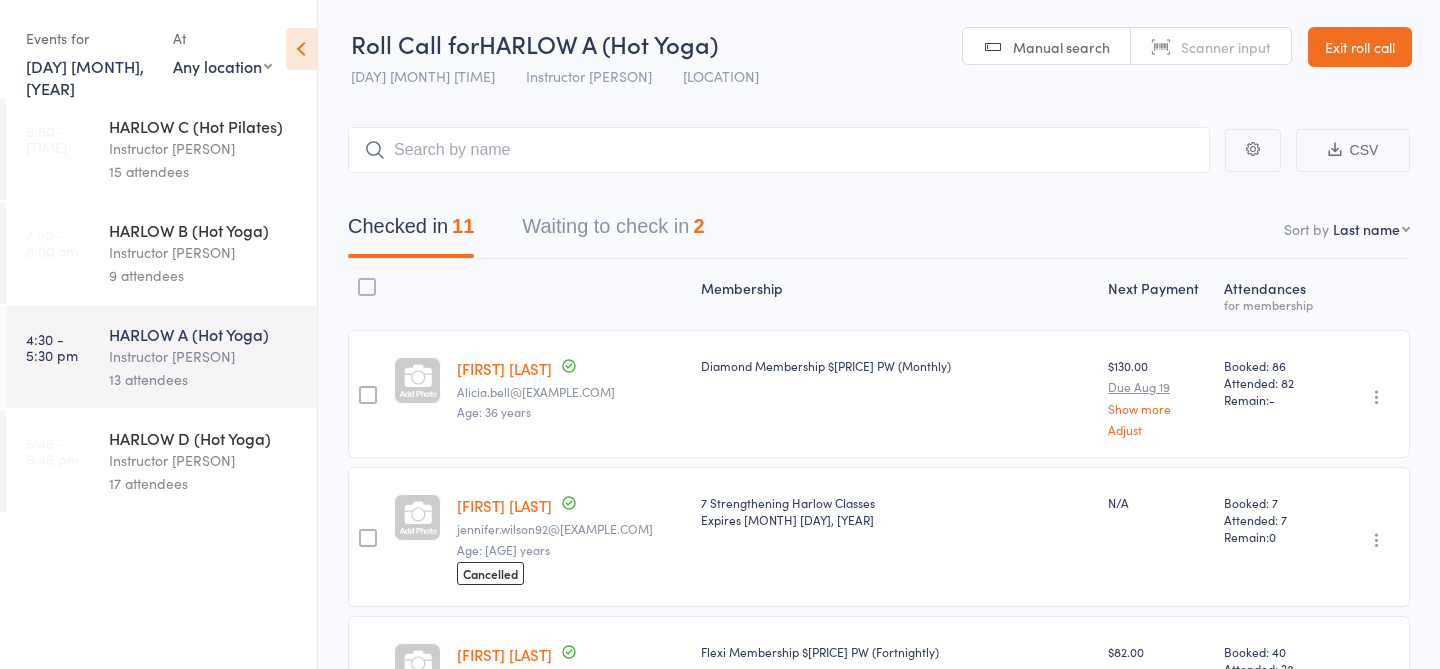click on "[DAY] [MONTH], [YEAR]" at bounding box center [85, 77] 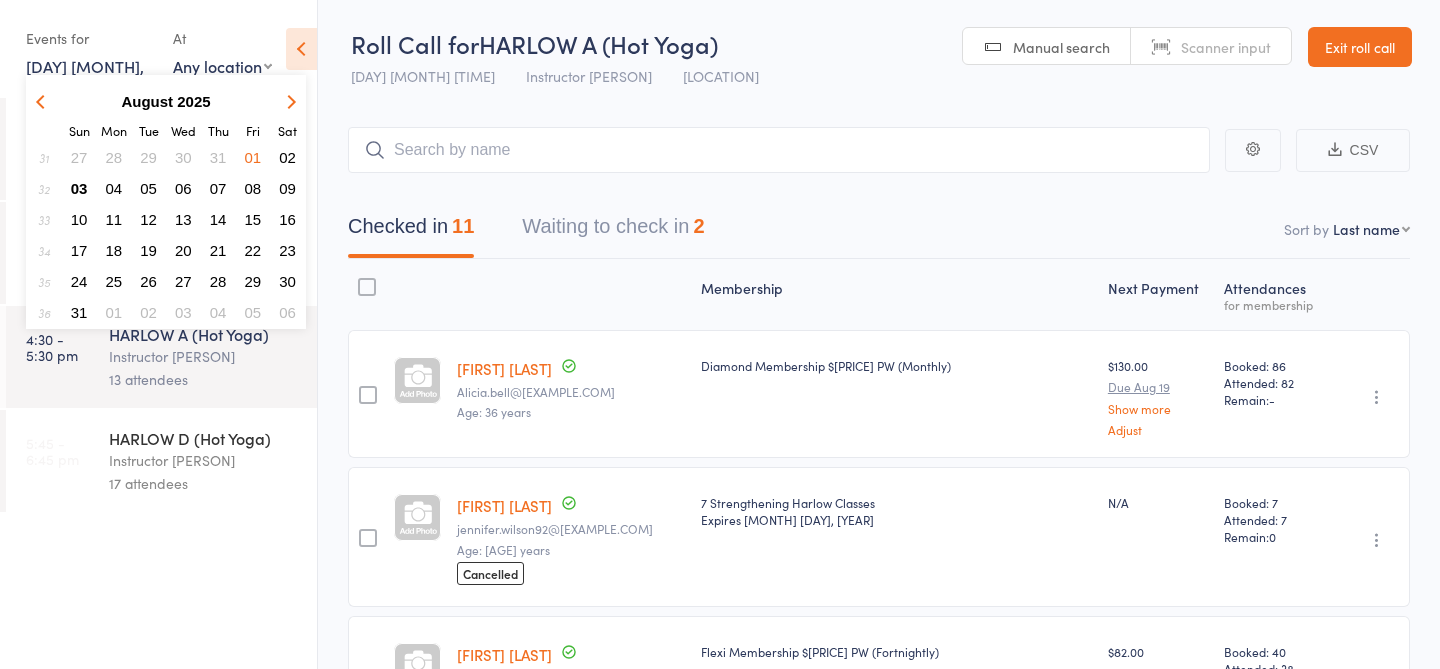click on "03" at bounding box center (79, 188) 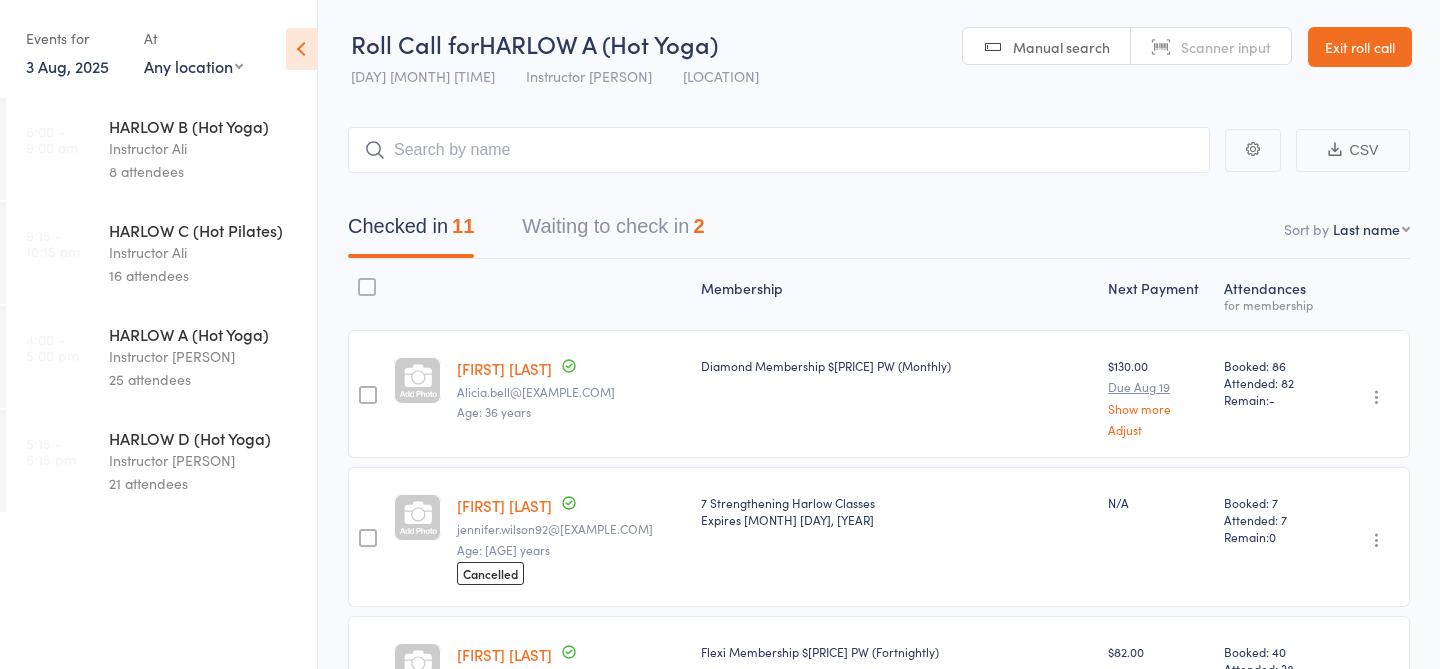 click on "21 attendees" at bounding box center [204, 483] 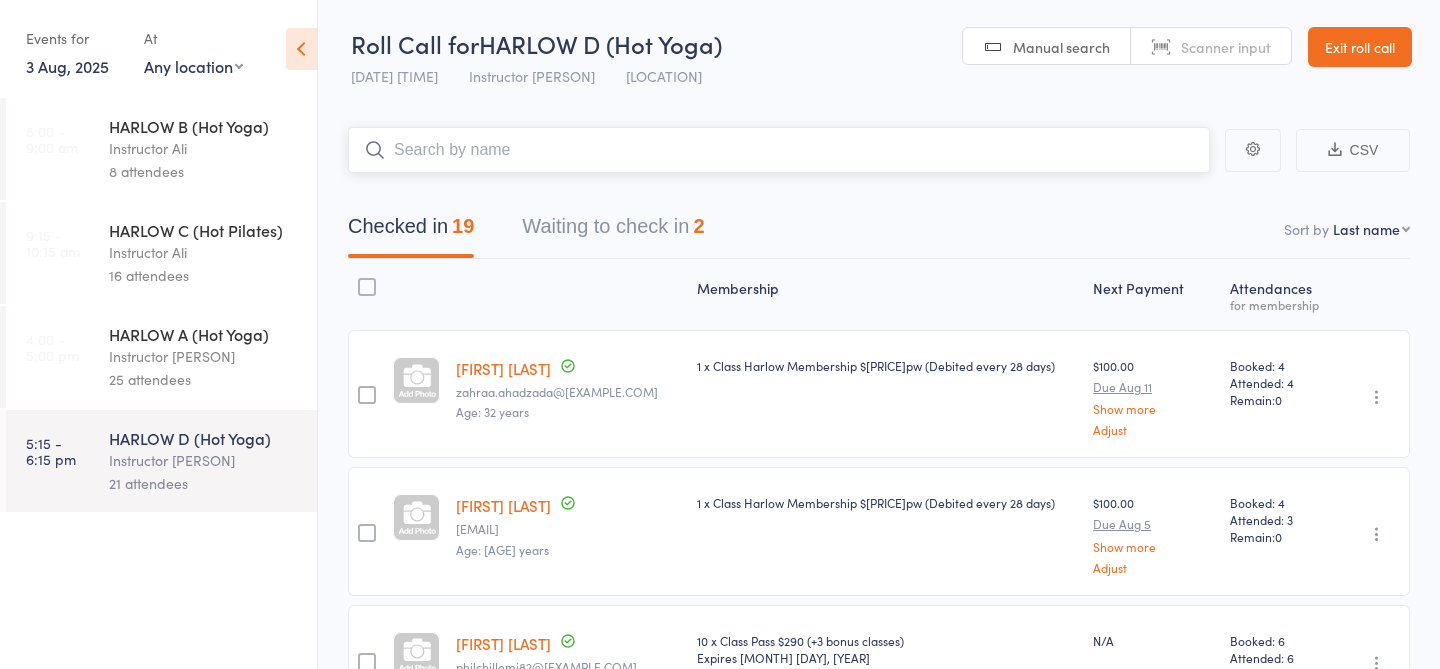click on "Waiting to check in  2" at bounding box center [613, 231] 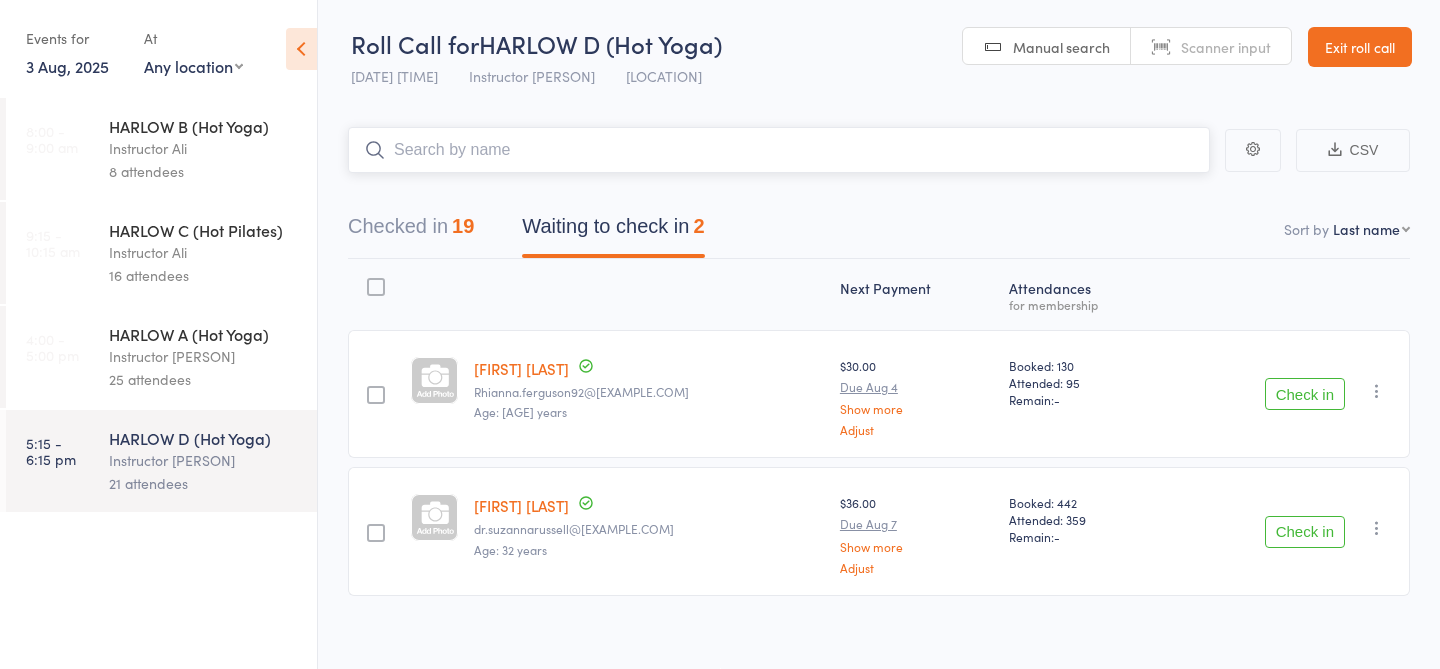 click on "Checked in  19" at bounding box center (411, 231) 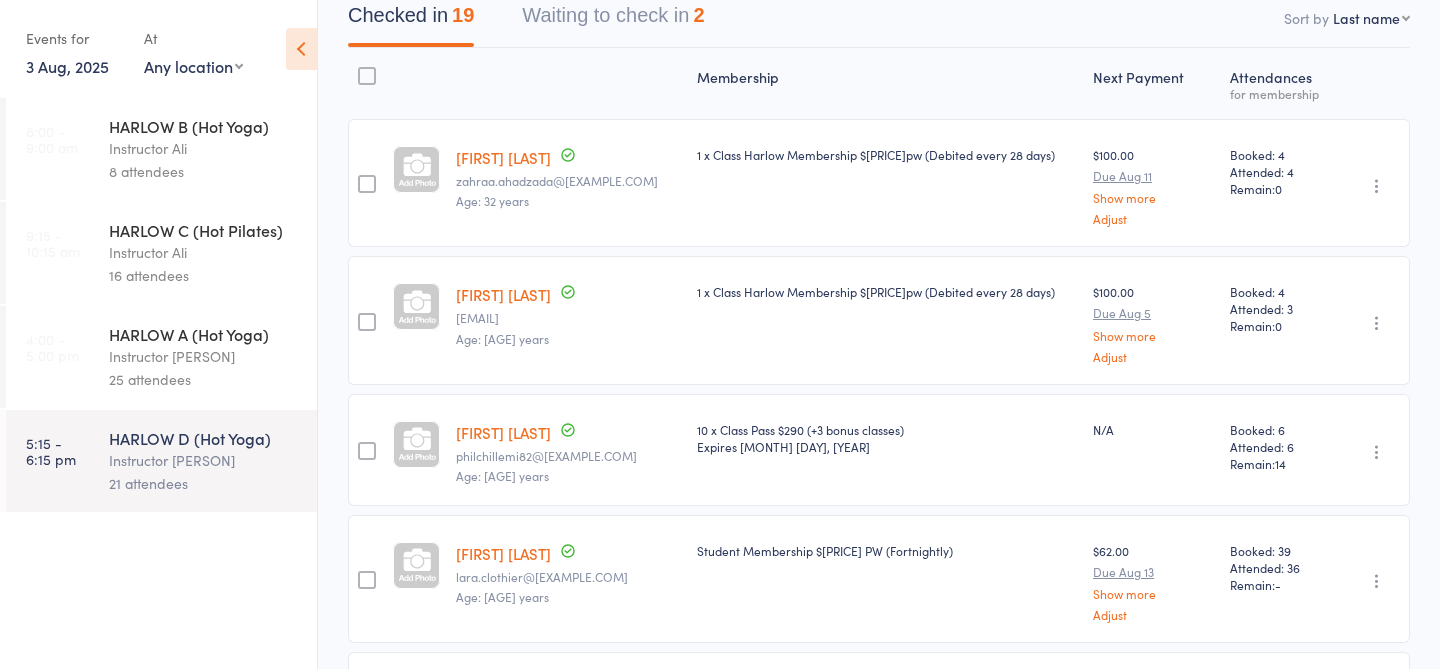 scroll, scrollTop: 0, scrollLeft: 0, axis: both 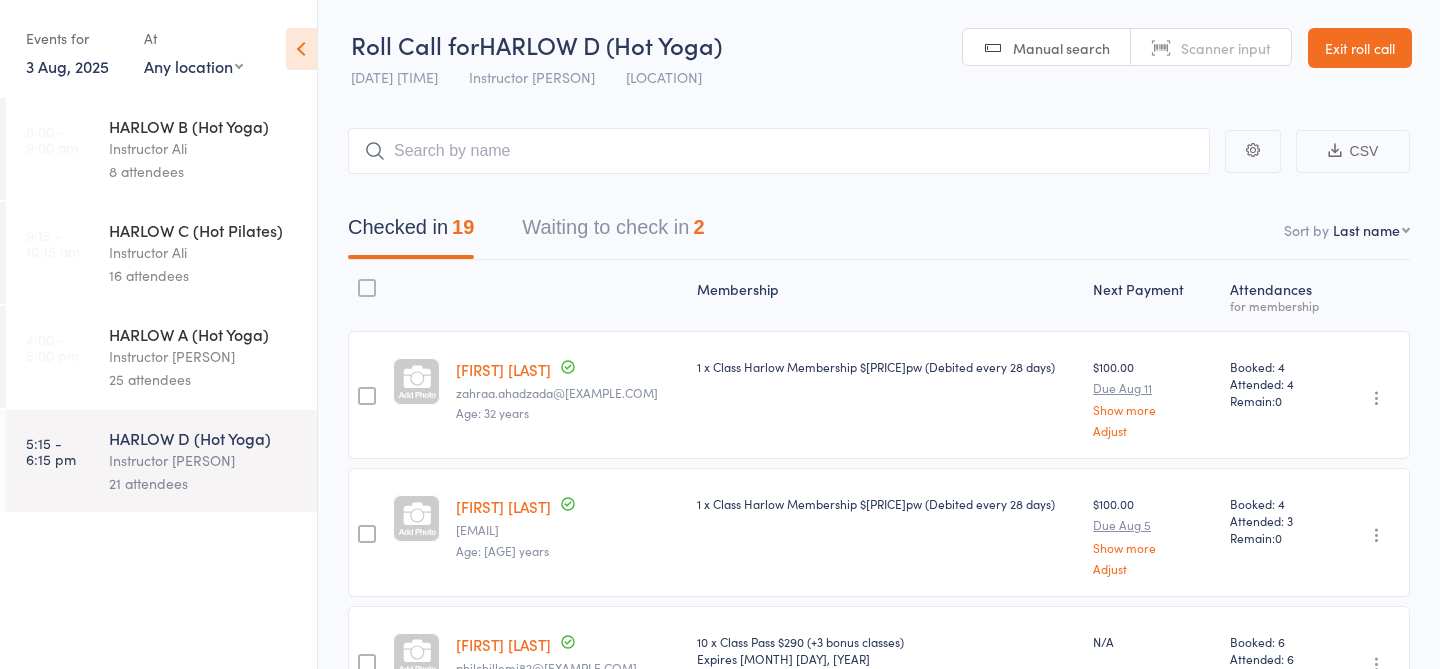 click on "[FIRST] [LAST]" at bounding box center (503, 369) 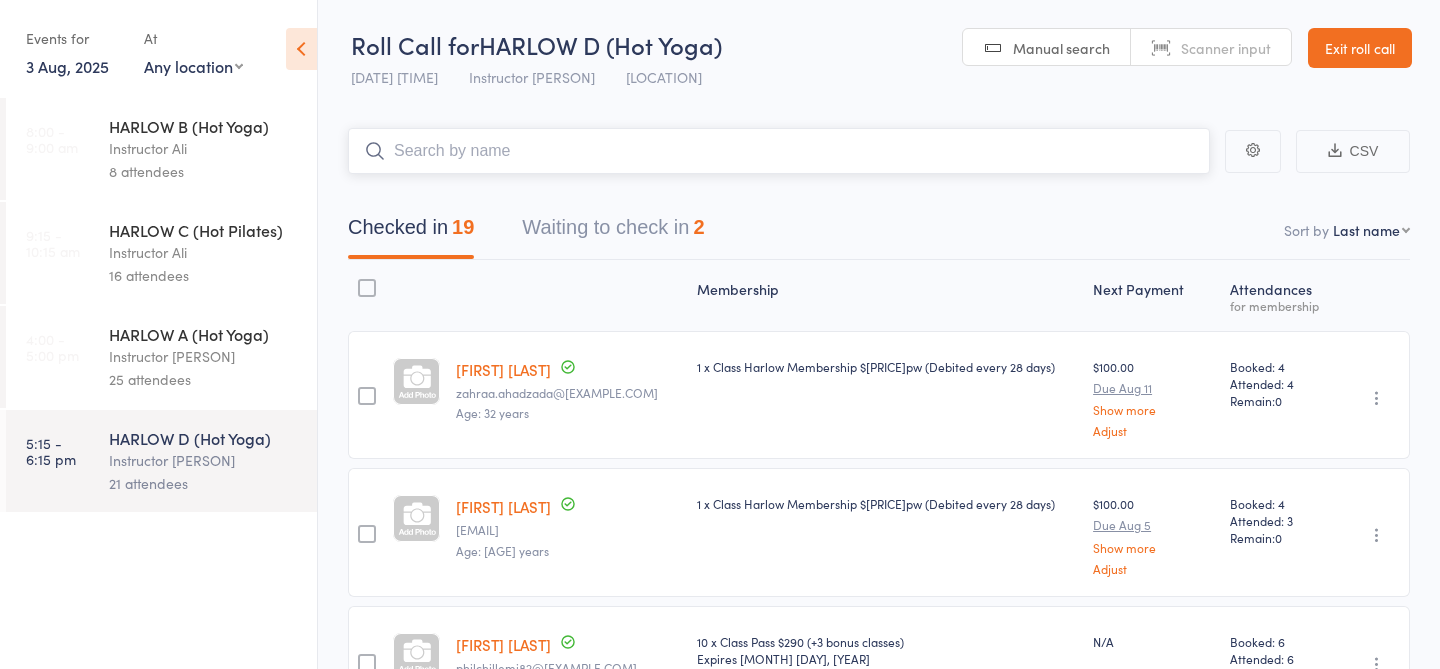 click at bounding box center (779, 151) 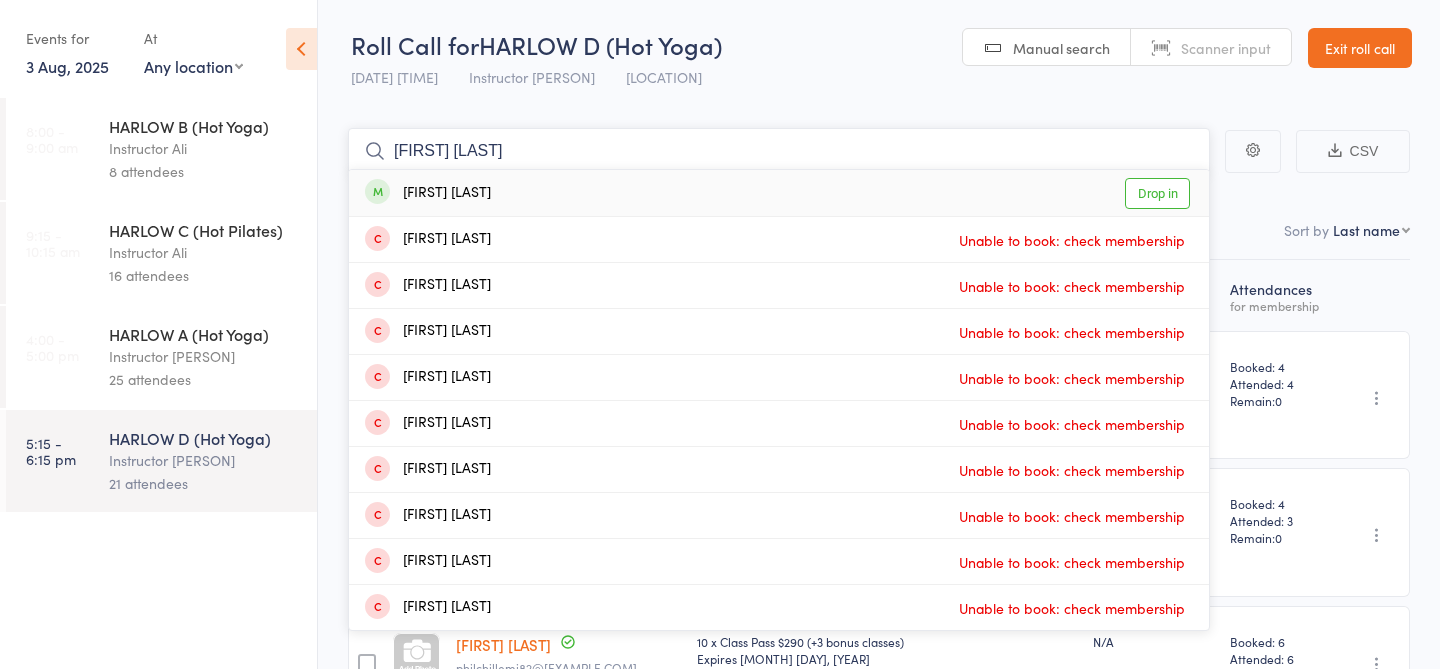 type on "[FIRST] [LAST]" 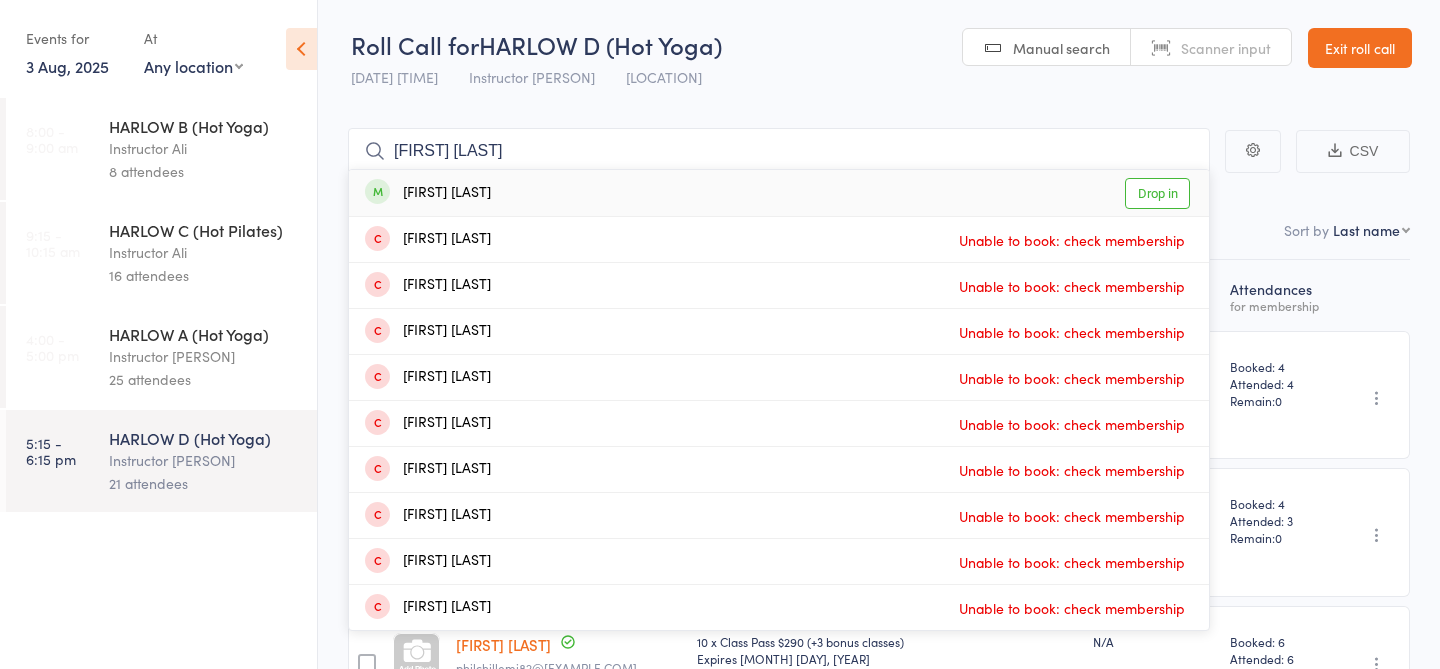 click on "Drop in" at bounding box center [1157, 193] 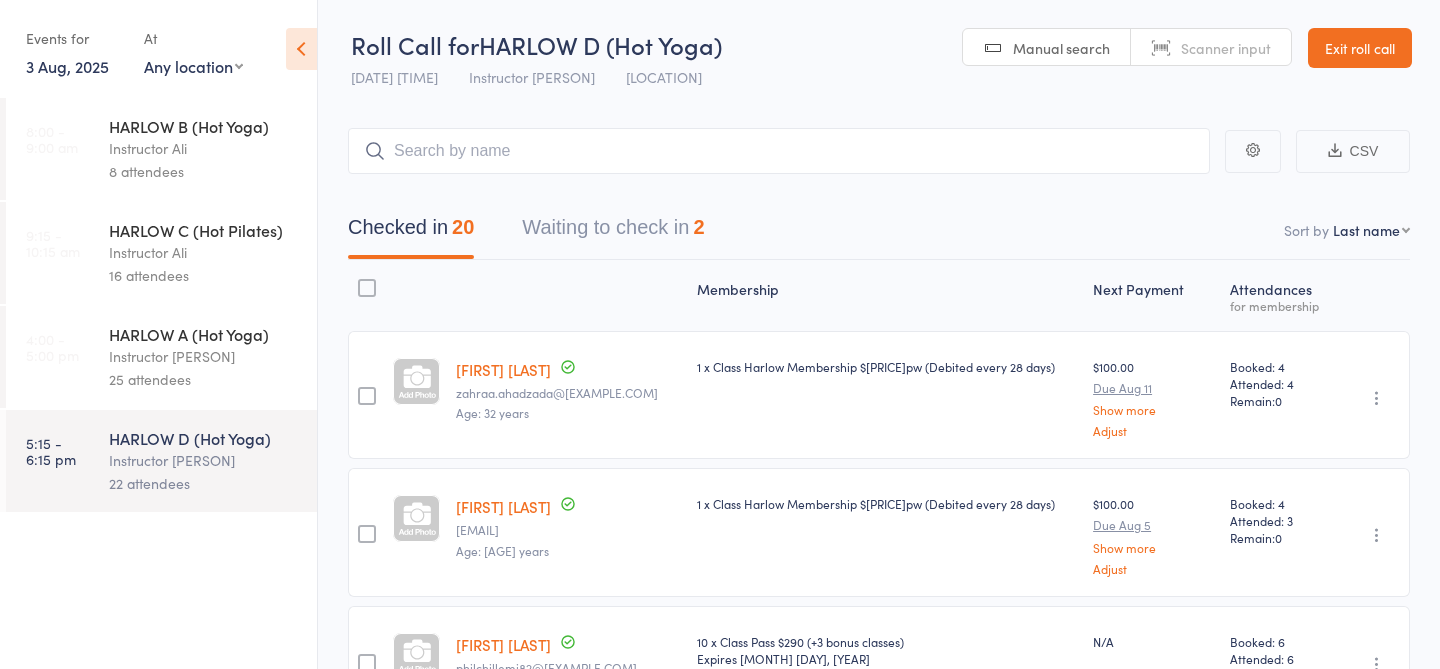 click on "Waiting to check in  2" at bounding box center [613, 232] 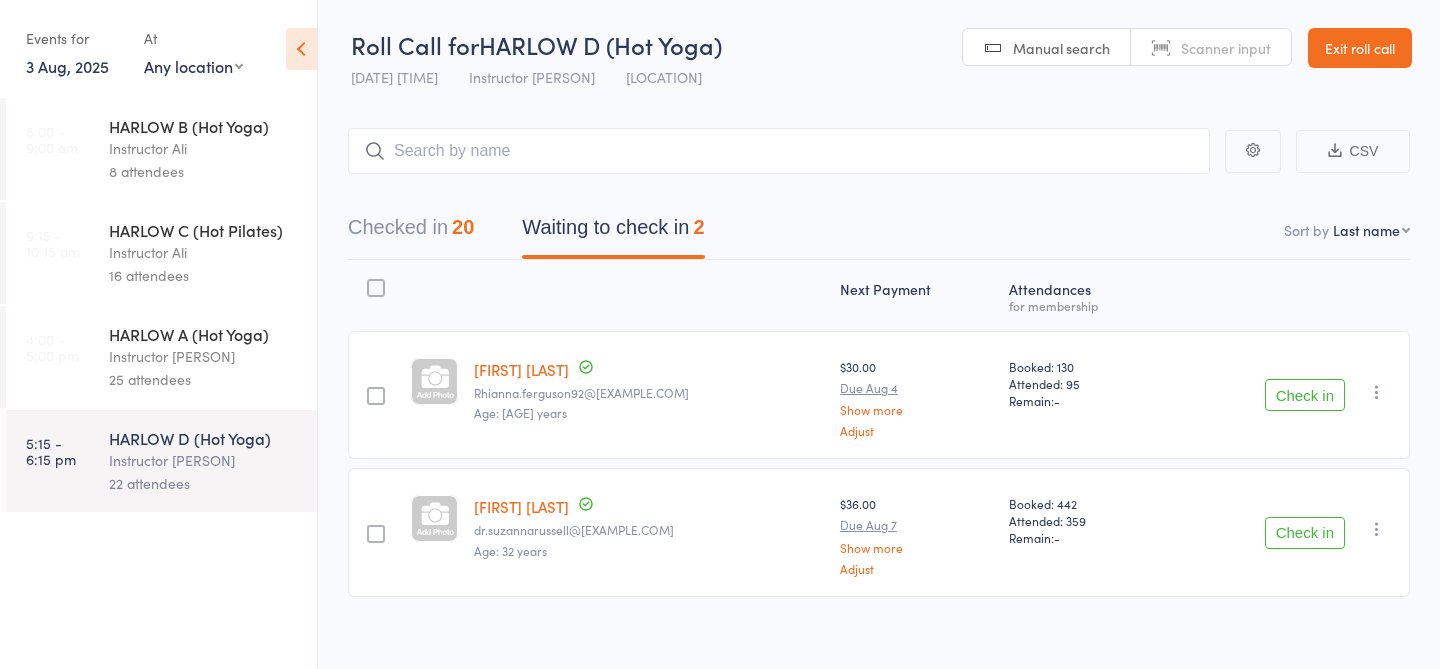click on "25 attendees" at bounding box center (204, 379) 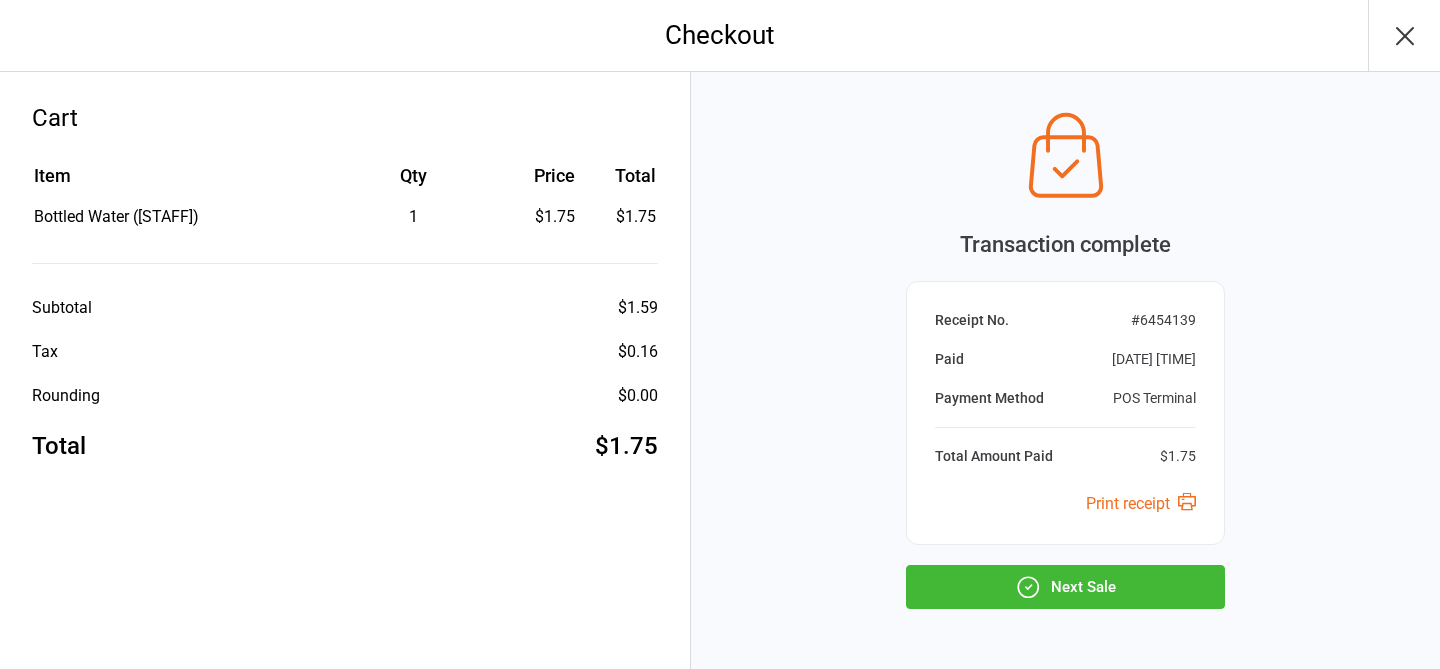scroll, scrollTop: 0, scrollLeft: 0, axis: both 